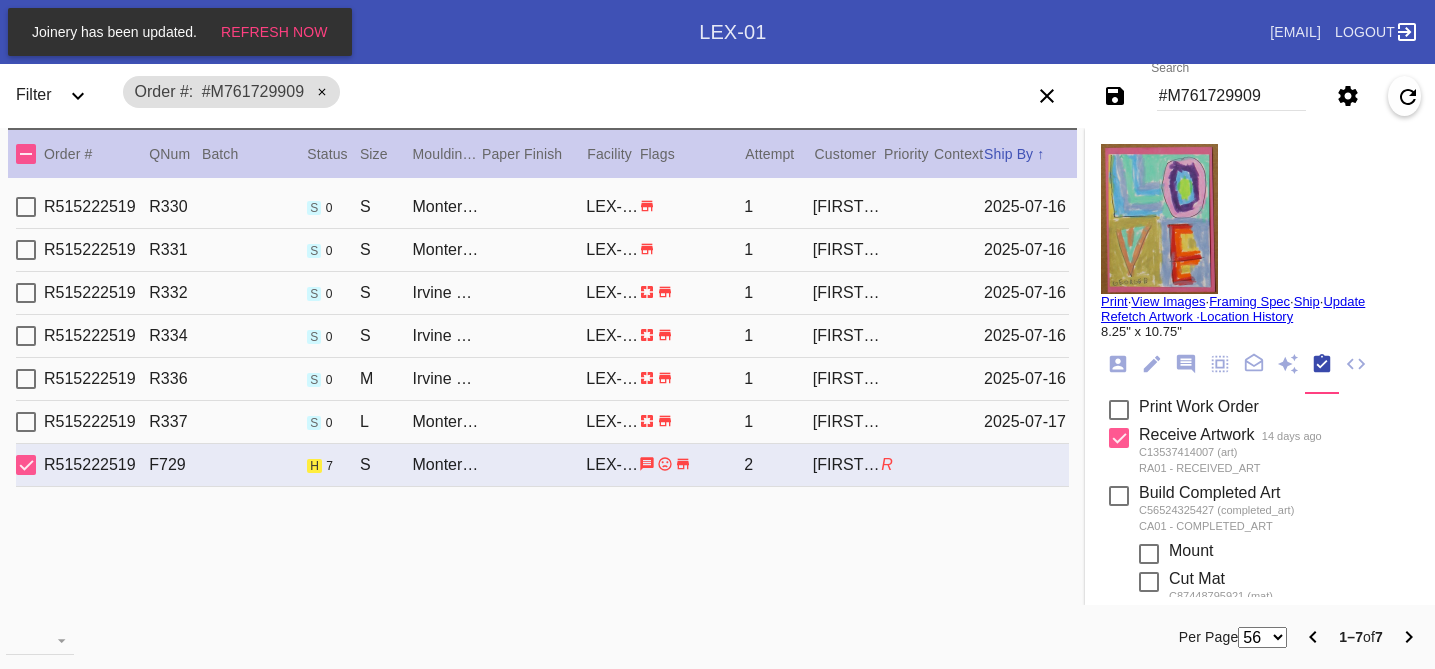 scroll, scrollTop: 0, scrollLeft: 0, axis: both 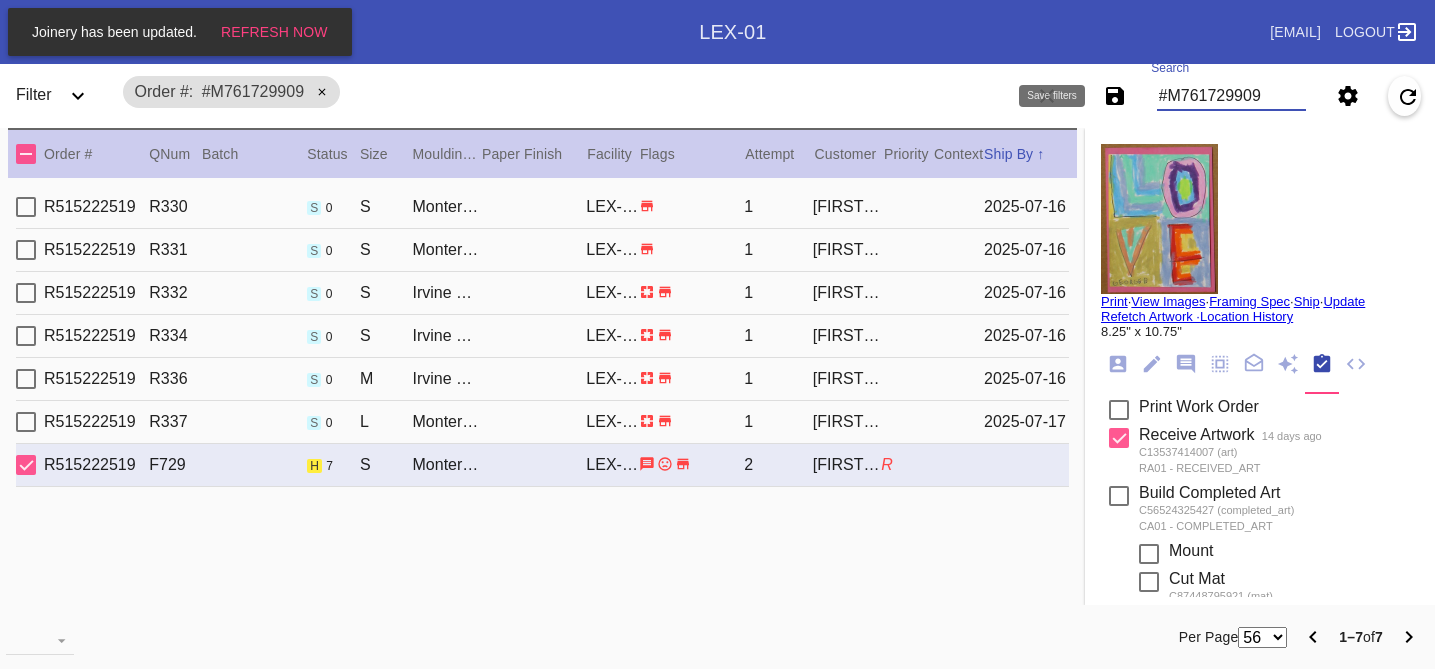 drag, startPoint x: 1278, startPoint y: 103, endPoint x: 1083, endPoint y: 101, distance: 195.01025 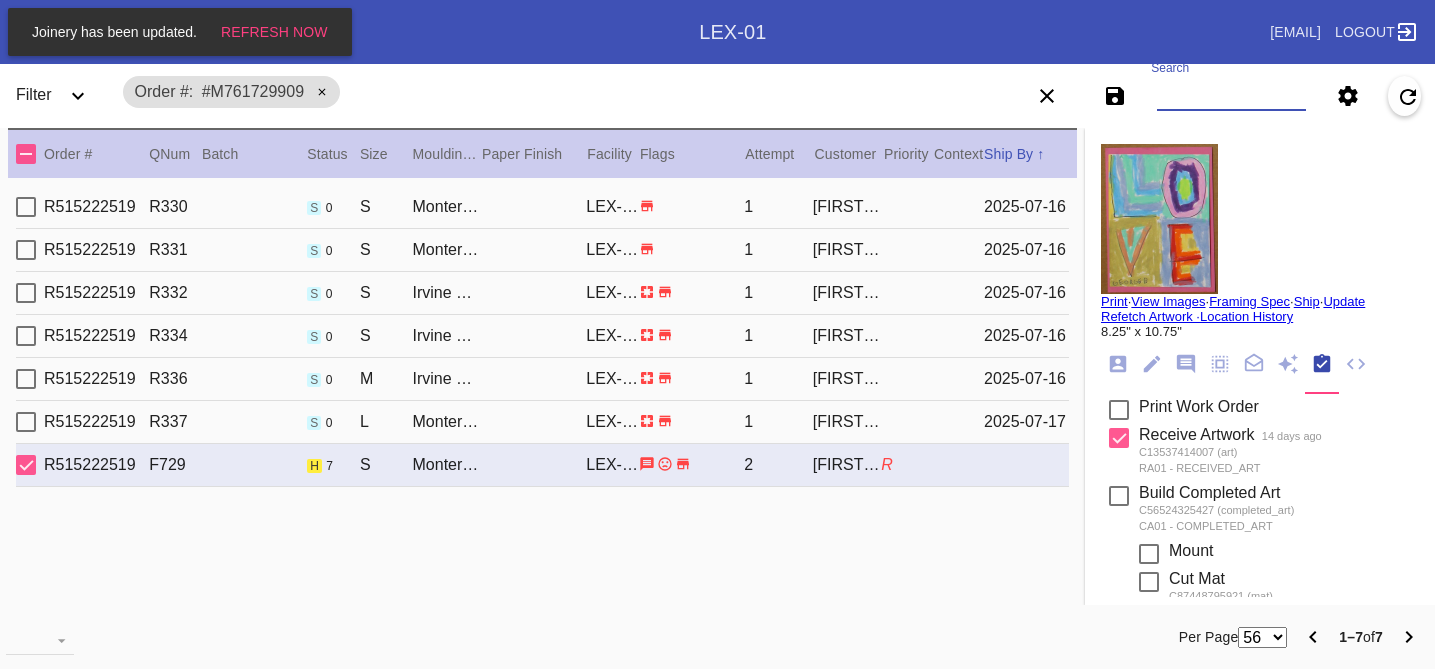 paste on "R925740492" 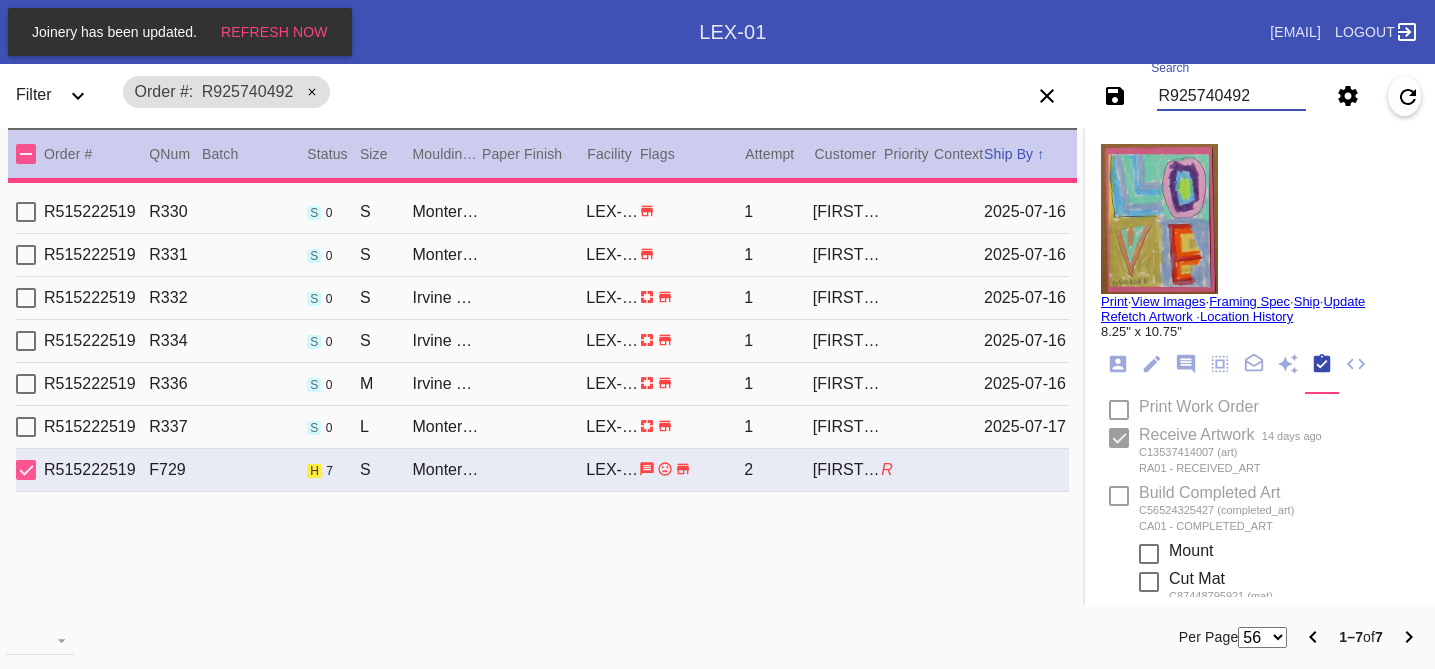 type on "11.0" 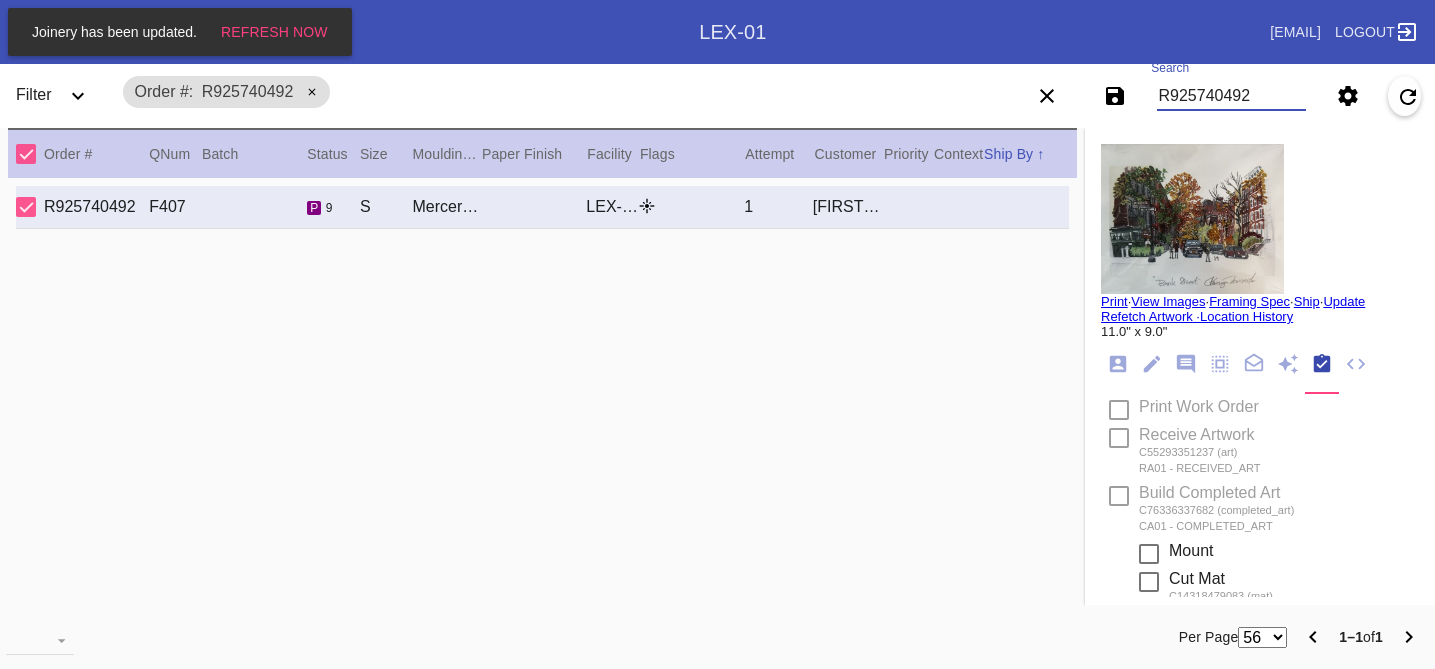 type on "[NUMBER] [STREET] [YEAR]-[YEAR]" 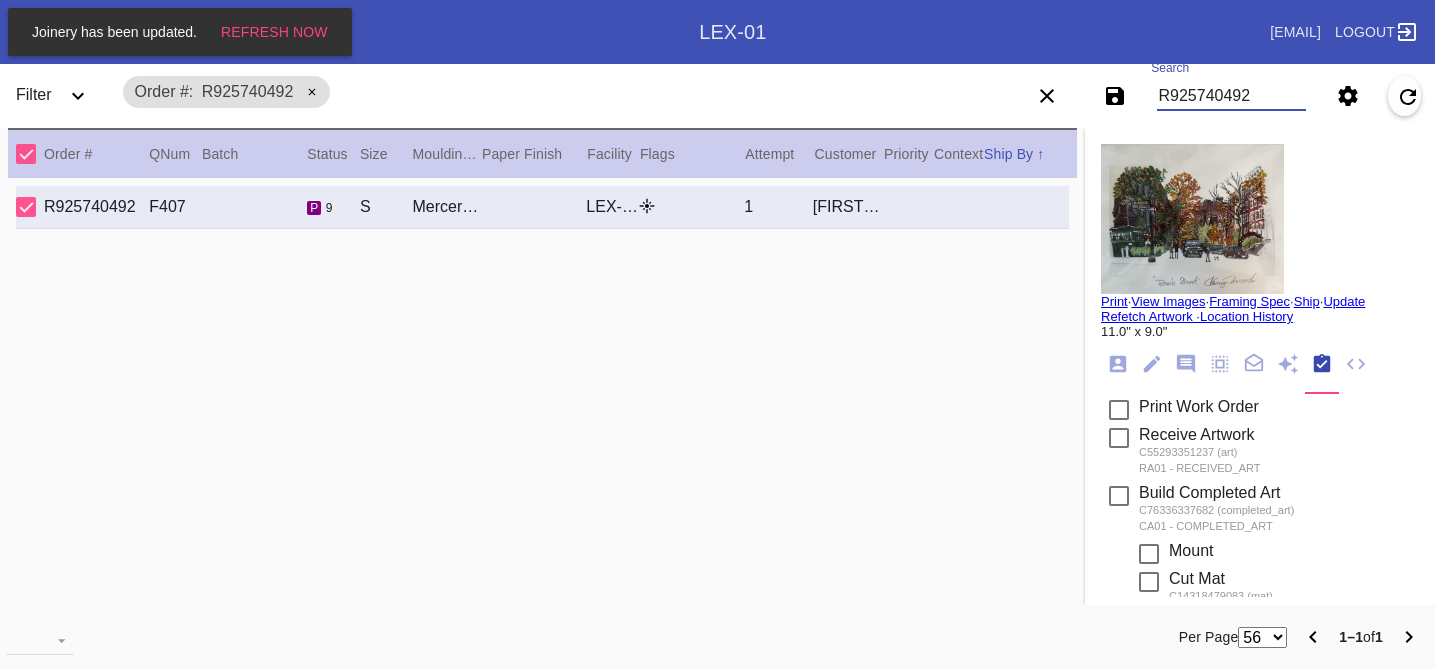 type on "R925740492" 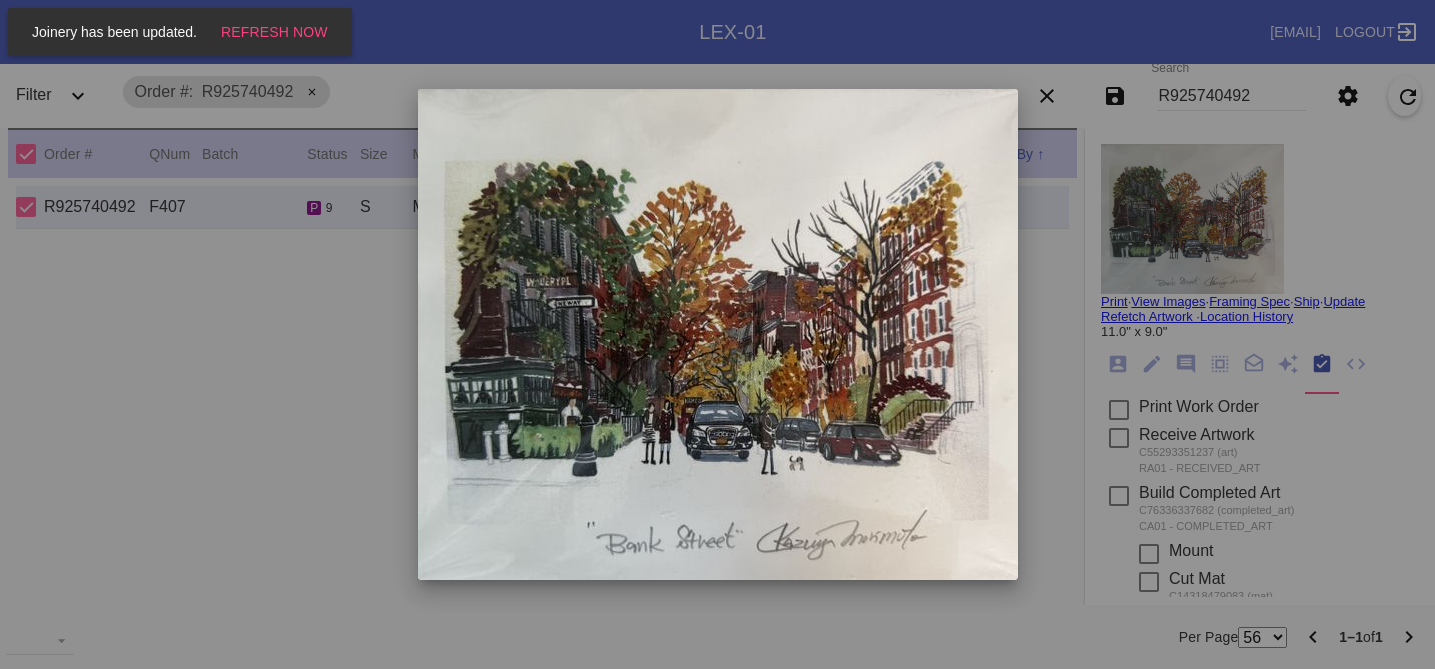 click at bounding box center (717, 334) 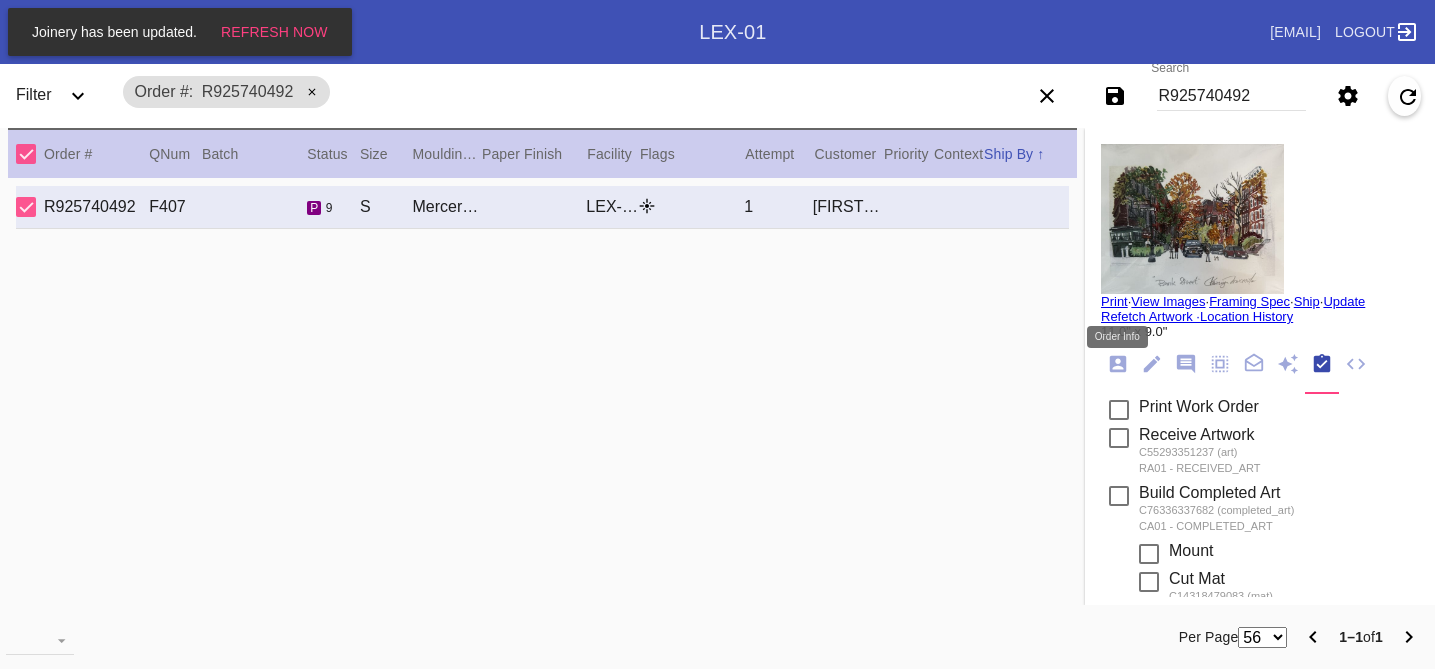 click 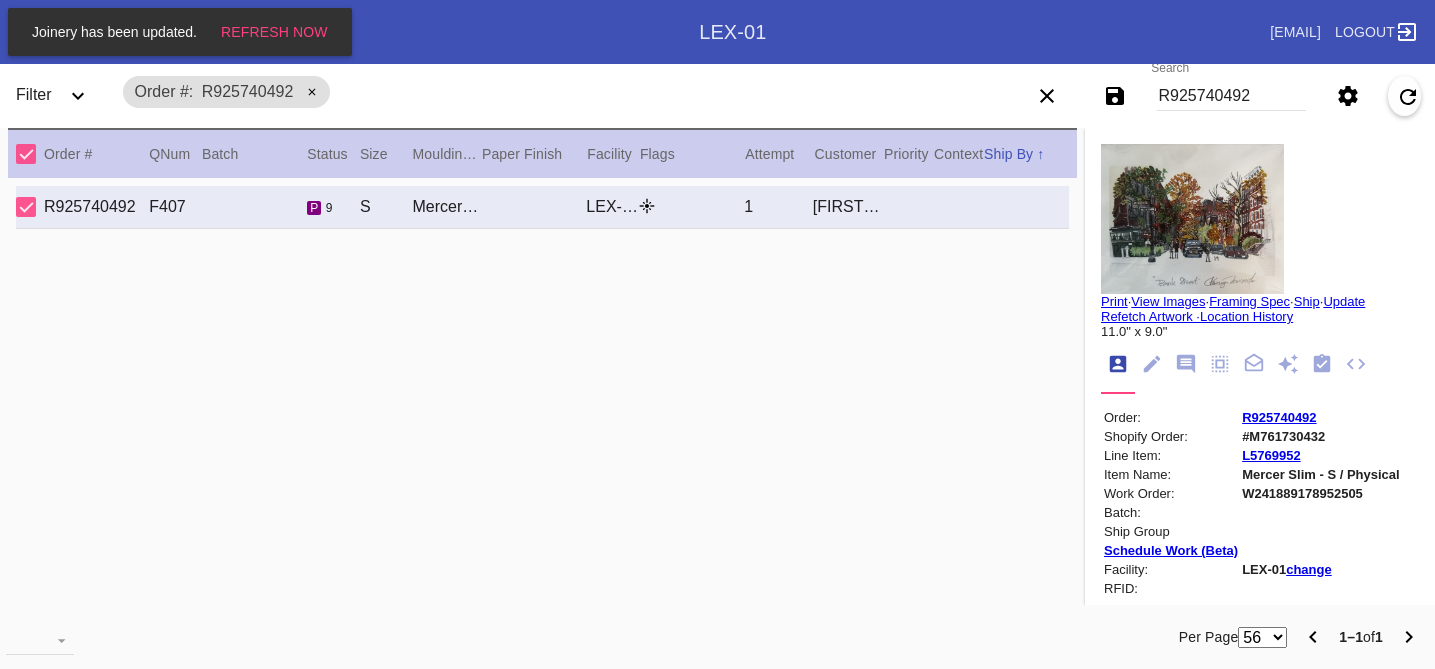 click at bounding box center [1192, 219] 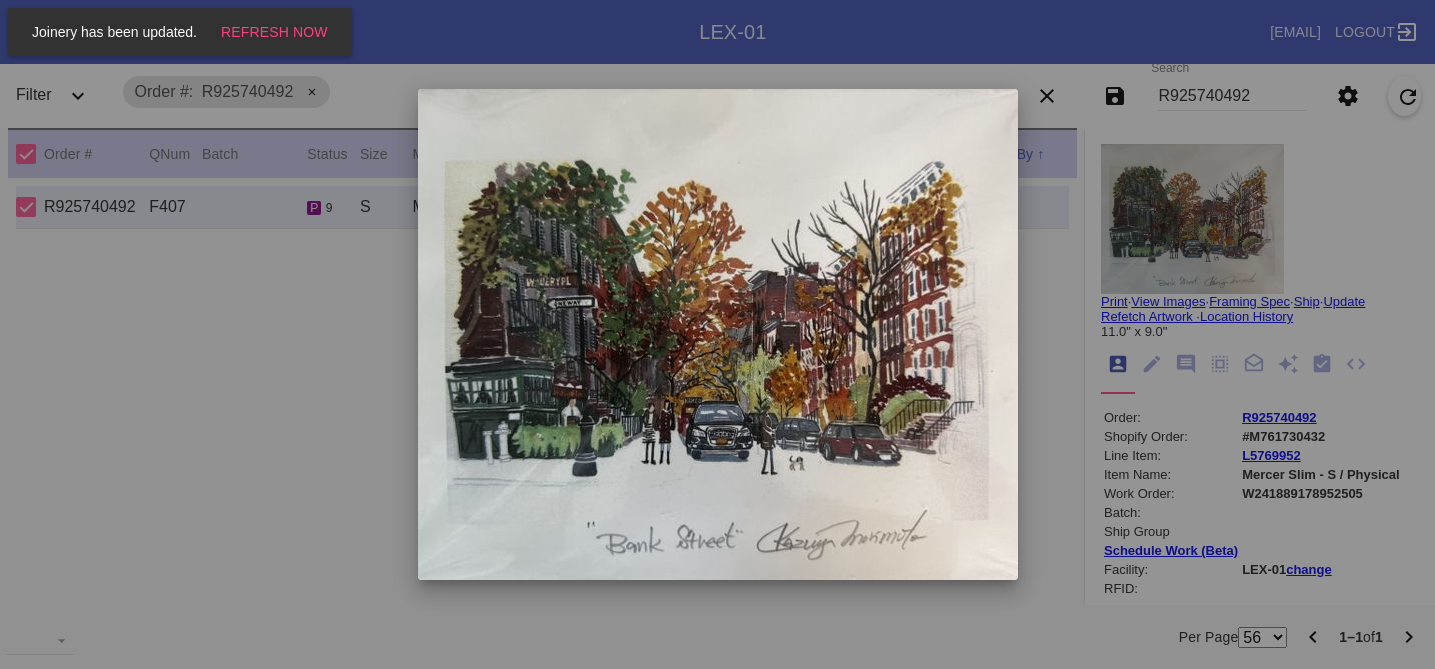 click at bounding box center (717, 334) 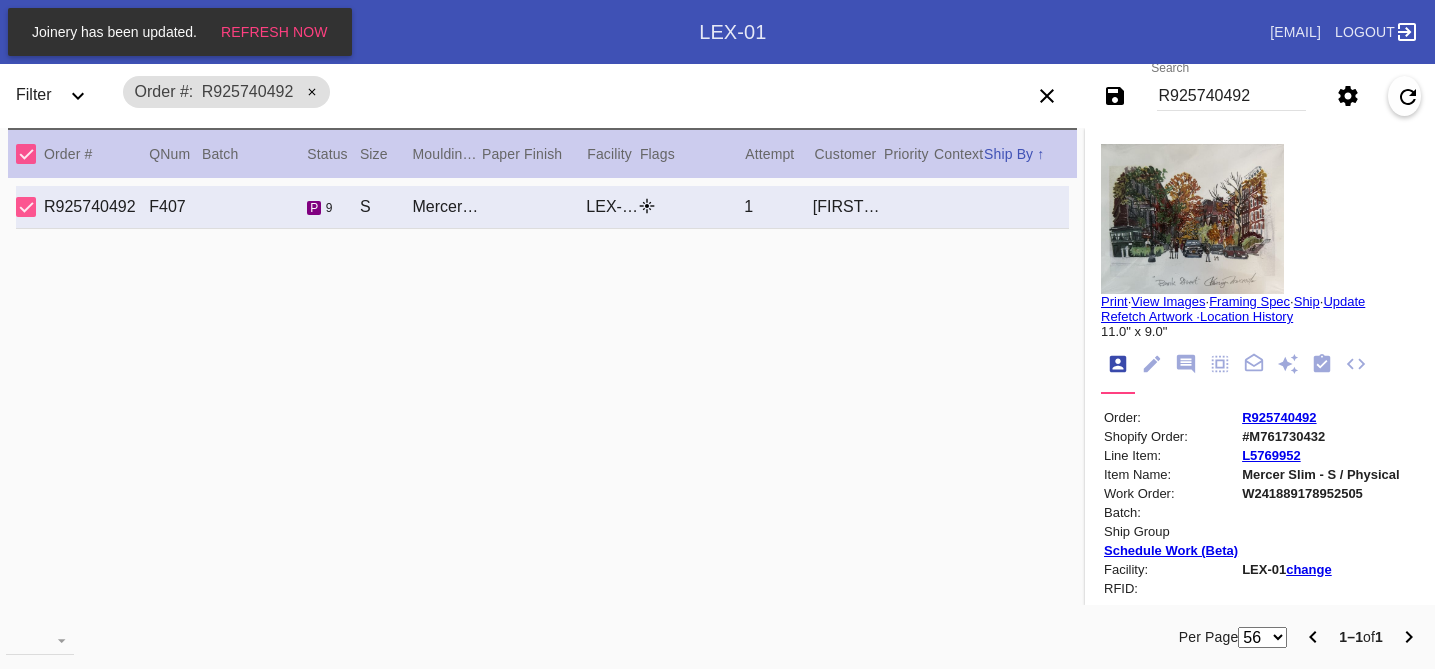 click at bounding box center [1192, 219] 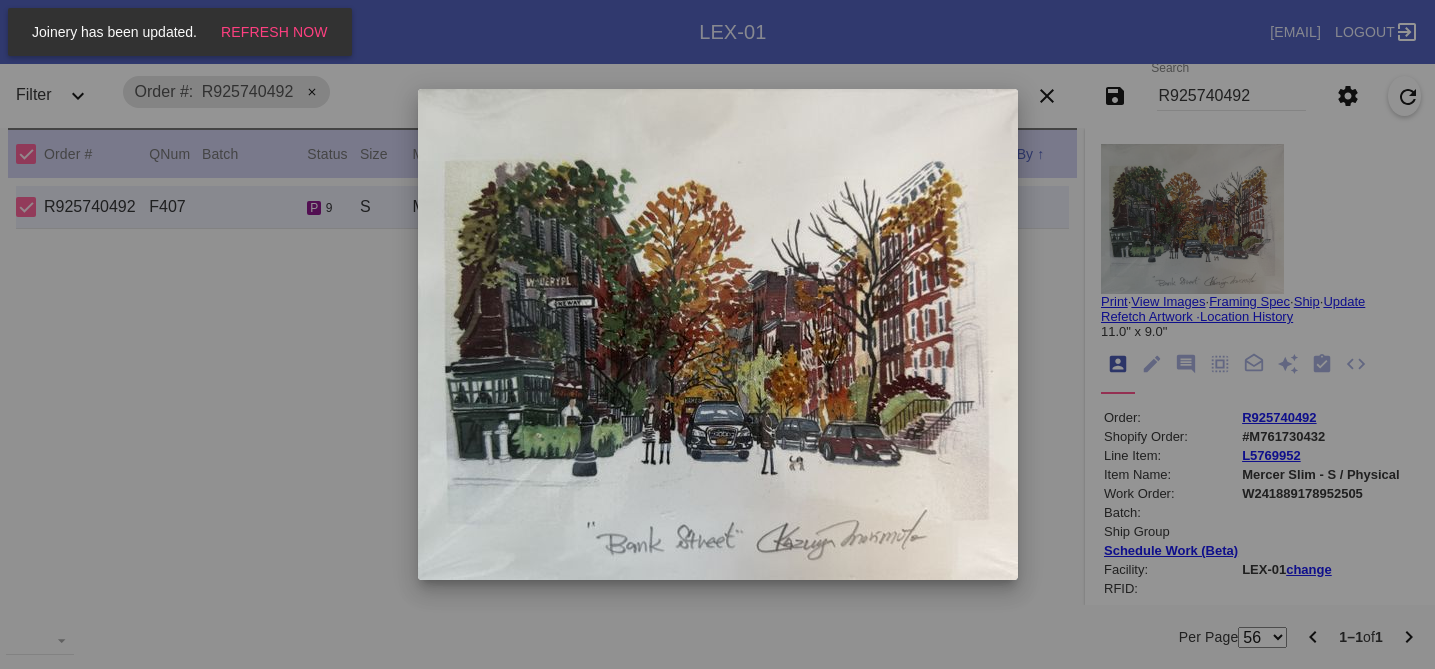 click at bounding box center [717, 334] 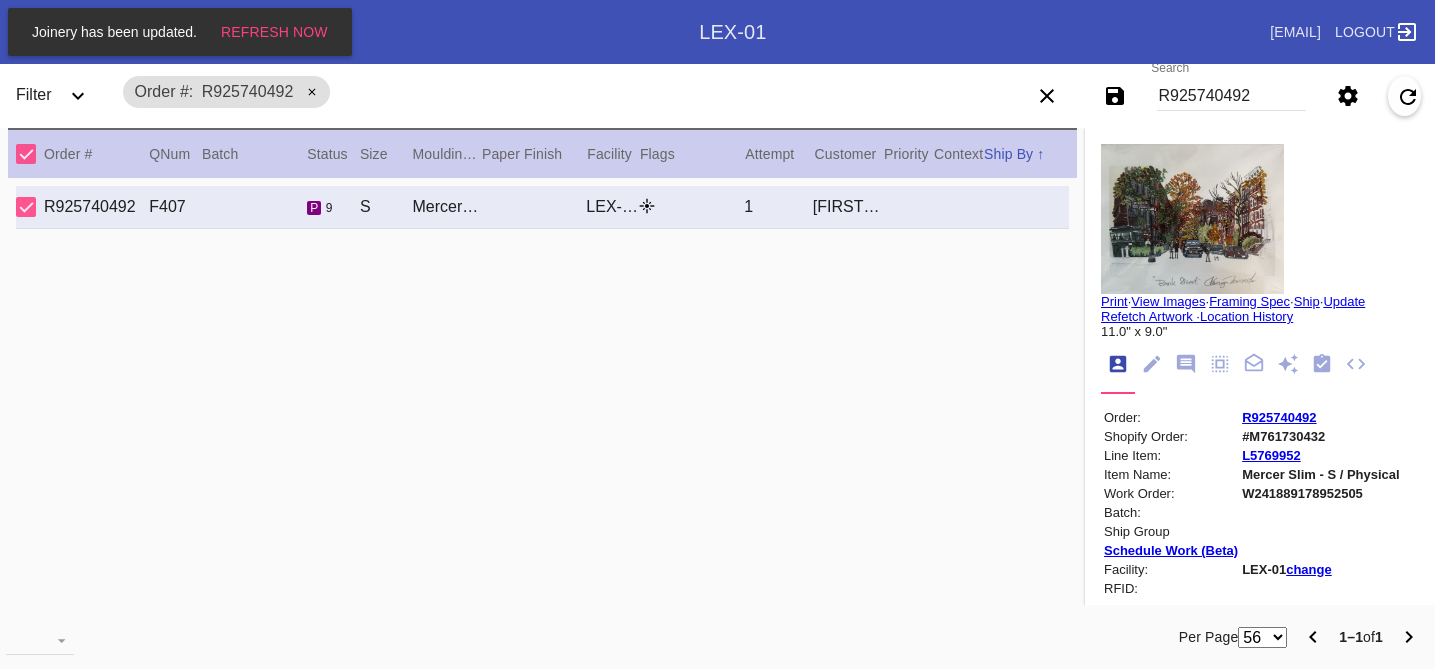 click at bounding box center (1192, 219) 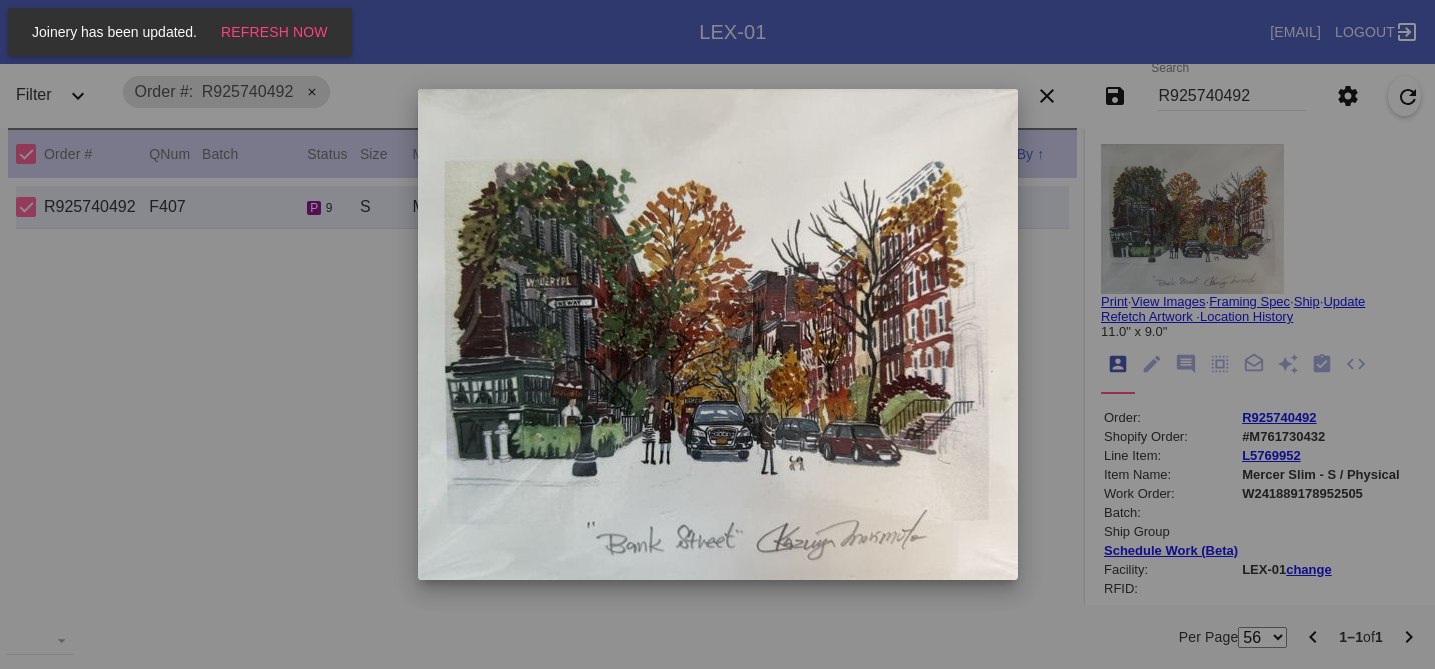click at bounding box center (717, 334) 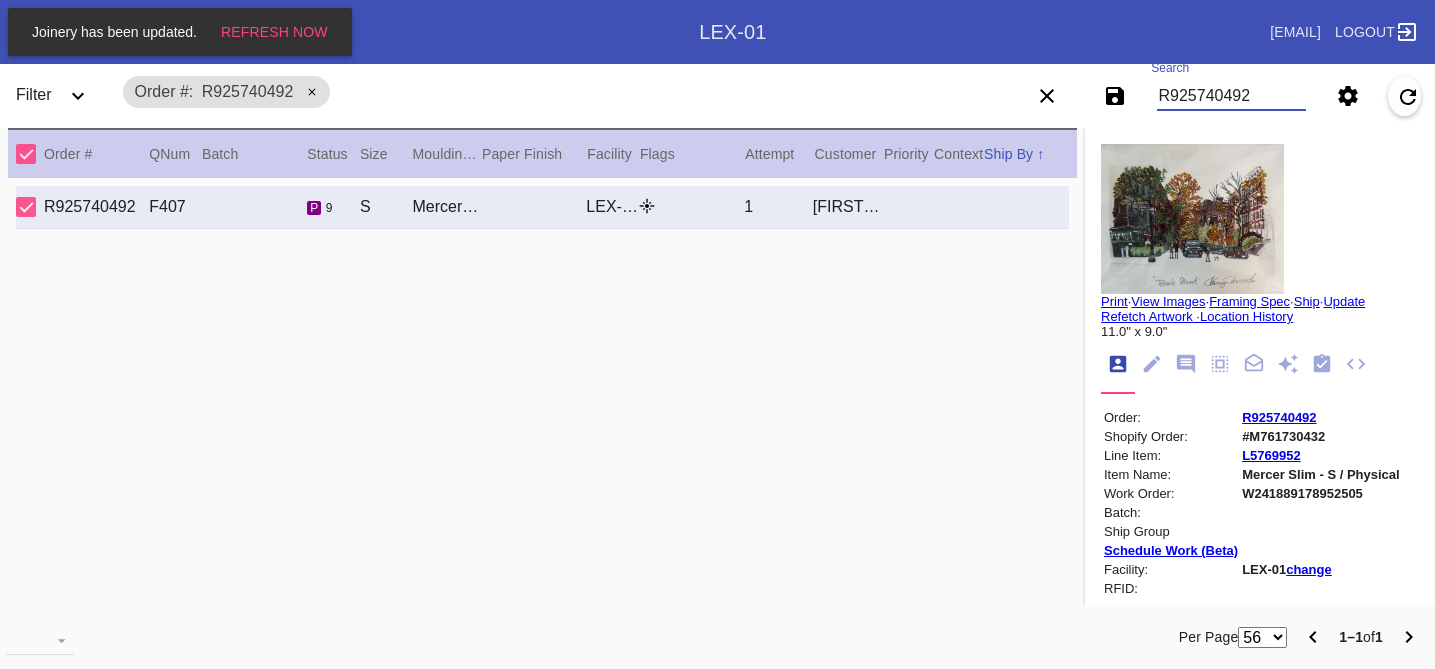 drag, startPoint x: 1261, startPoint y: 91, endPoint x: 1114, endPoint y: 67, distance: 148.9463 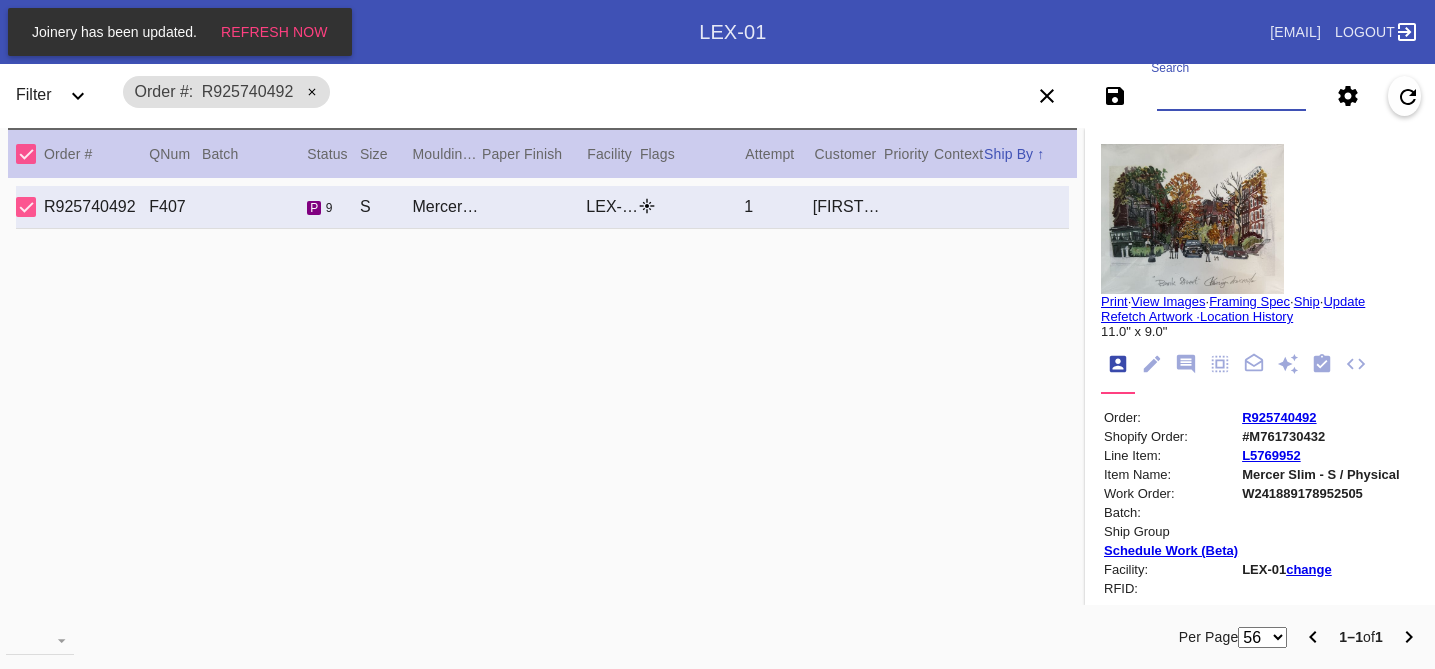 paste on "R521024920" 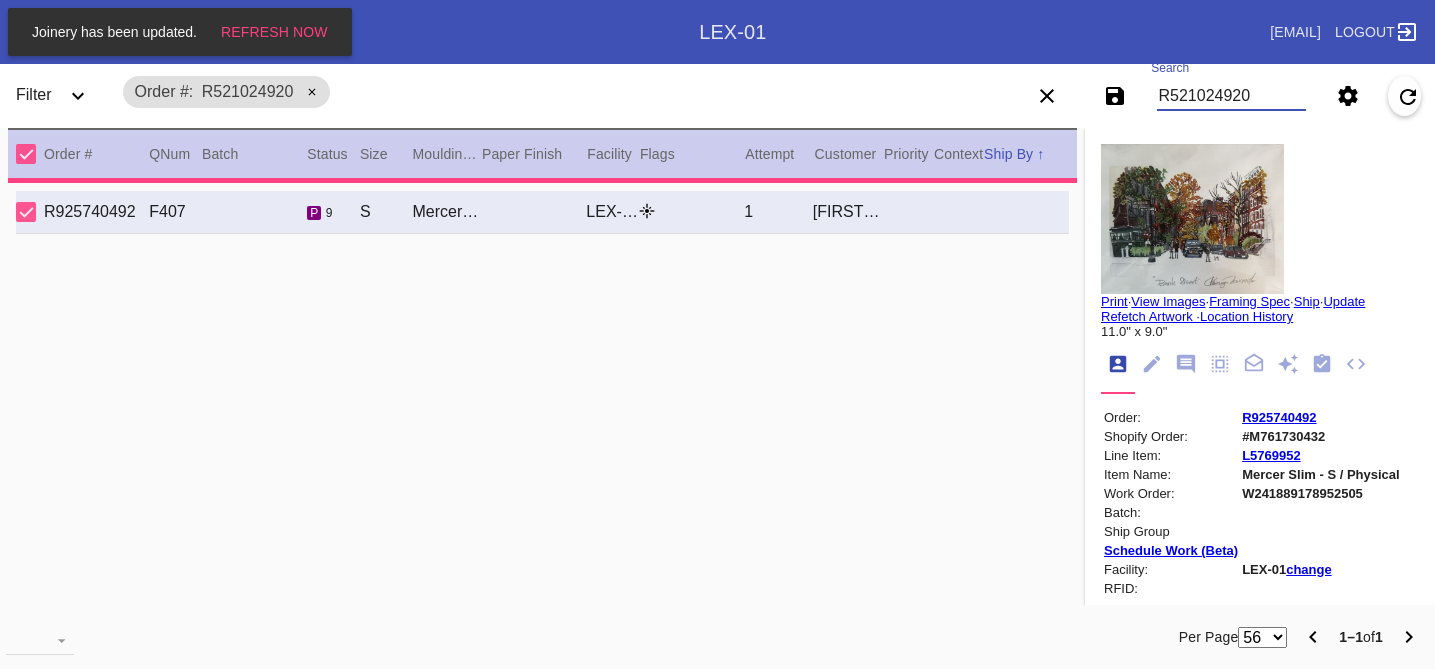 type on "R521024920" 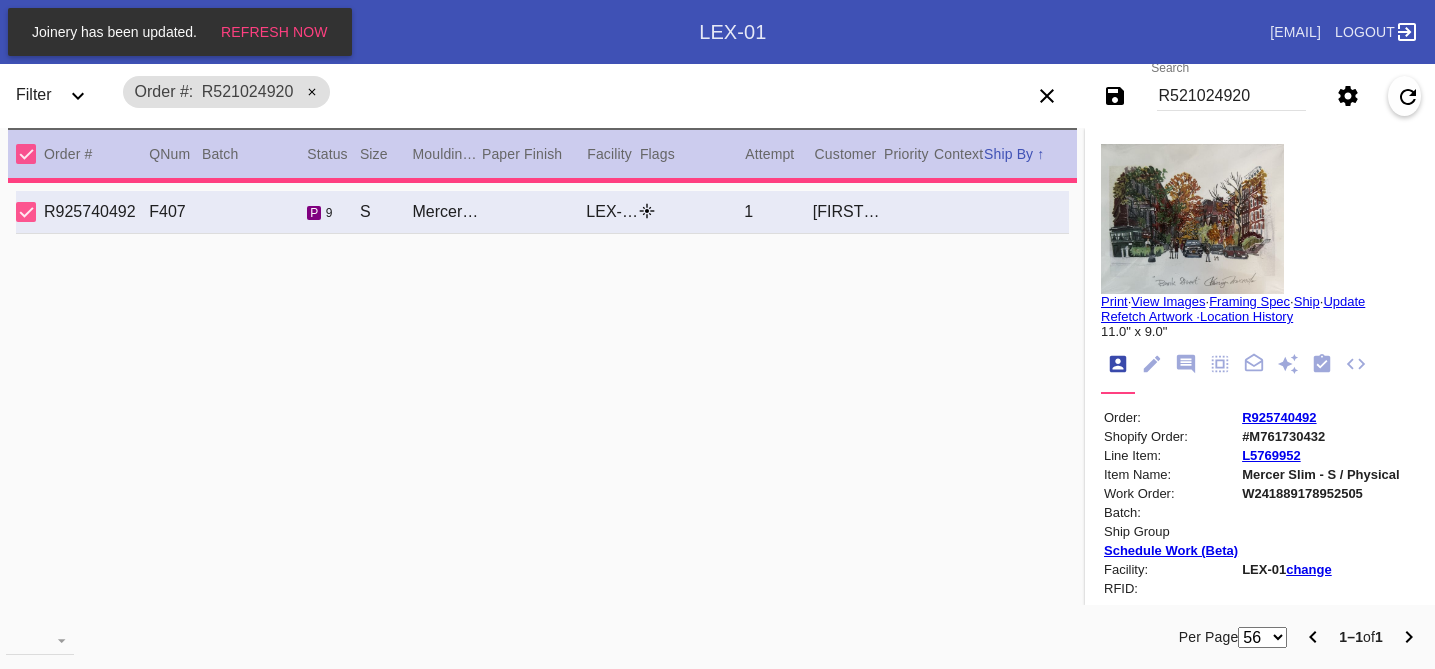 type on "3.0" 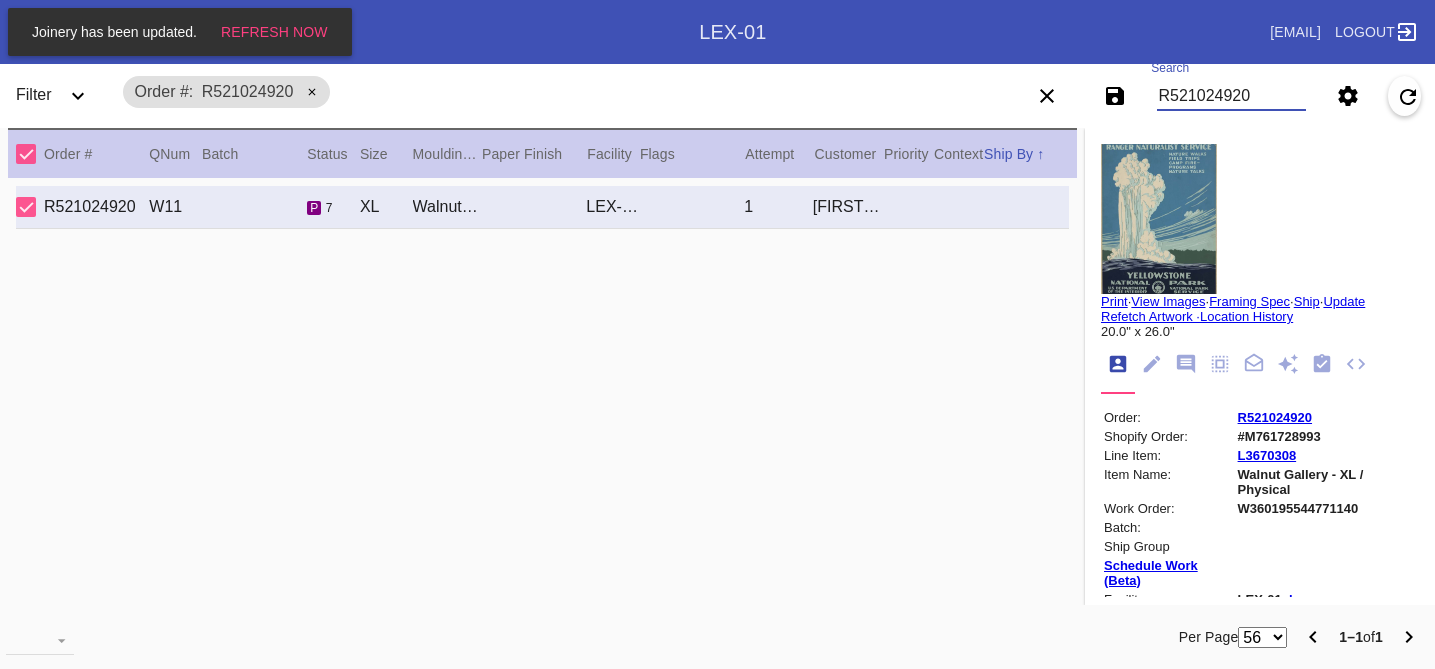 click on "example: o [ORDER_ID] (or o #[ORDER_ID])            example: Any Email or FB number, R*...            example: u [EMAIL] | u [USER_ID]           example: al [ORDER_ID]           example: op [ORDER_ID]           example: [EMAIL] | ro [EMAIL_FRAGMENT]           example: [EMAIL] | o [EMAIL_FRAGMENT]           example: p [PROMO_CODE]           example: mkp           Go to Gift Card" at bounding box center (717, 334) 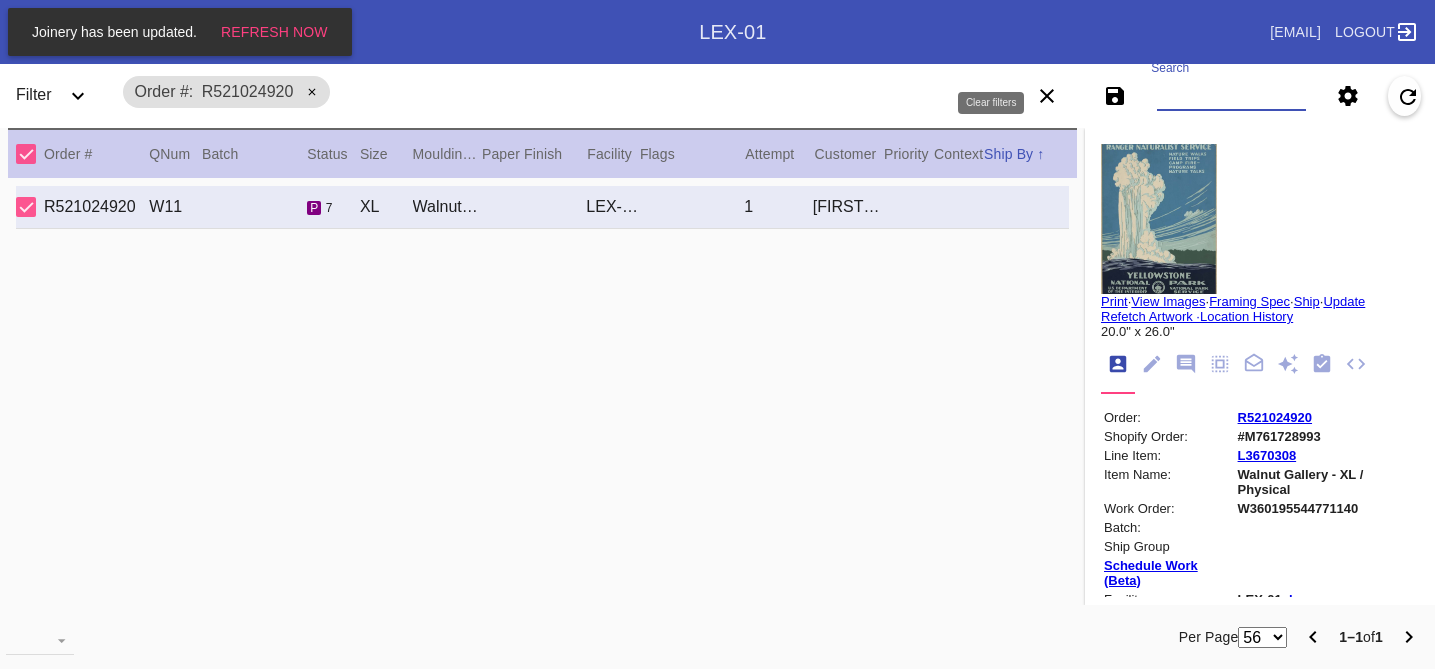 paste on "R521024920" 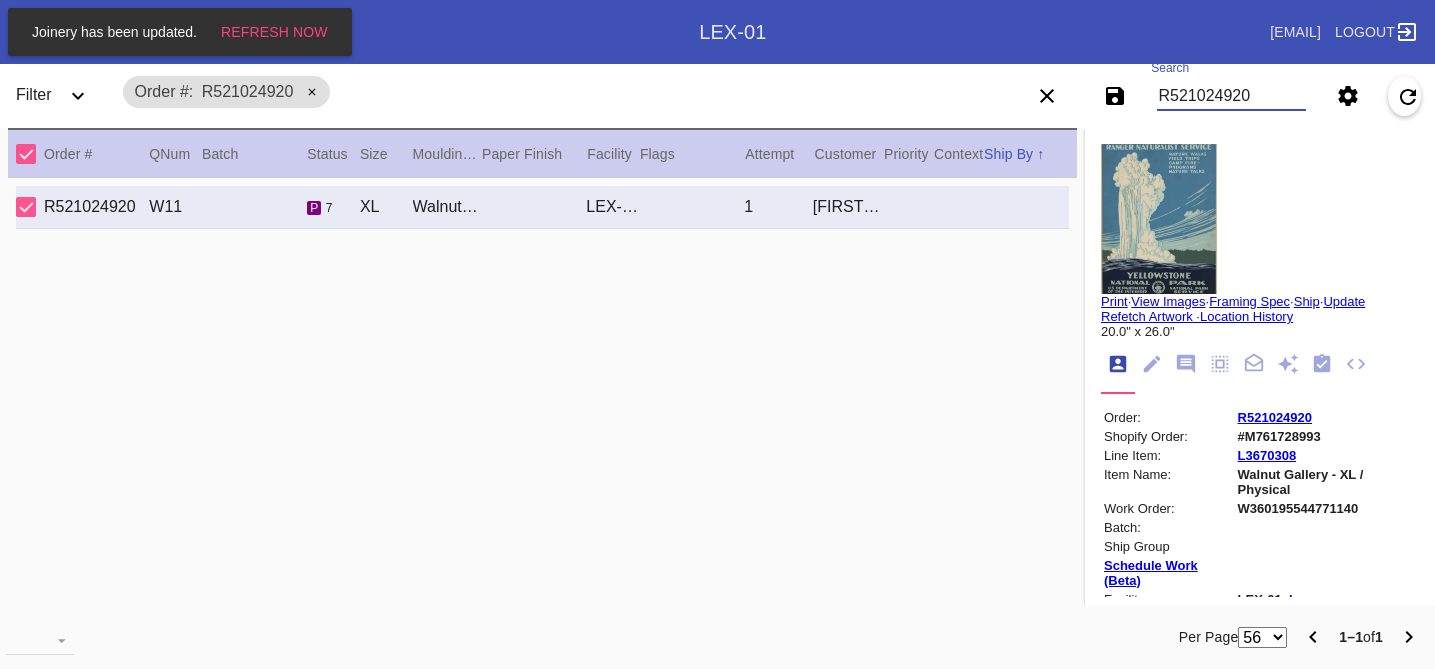 drag, startPoint x: 1256, startPoint y: 93, endPoint x: 1042, endPoint y: 68, distance: 215.45534 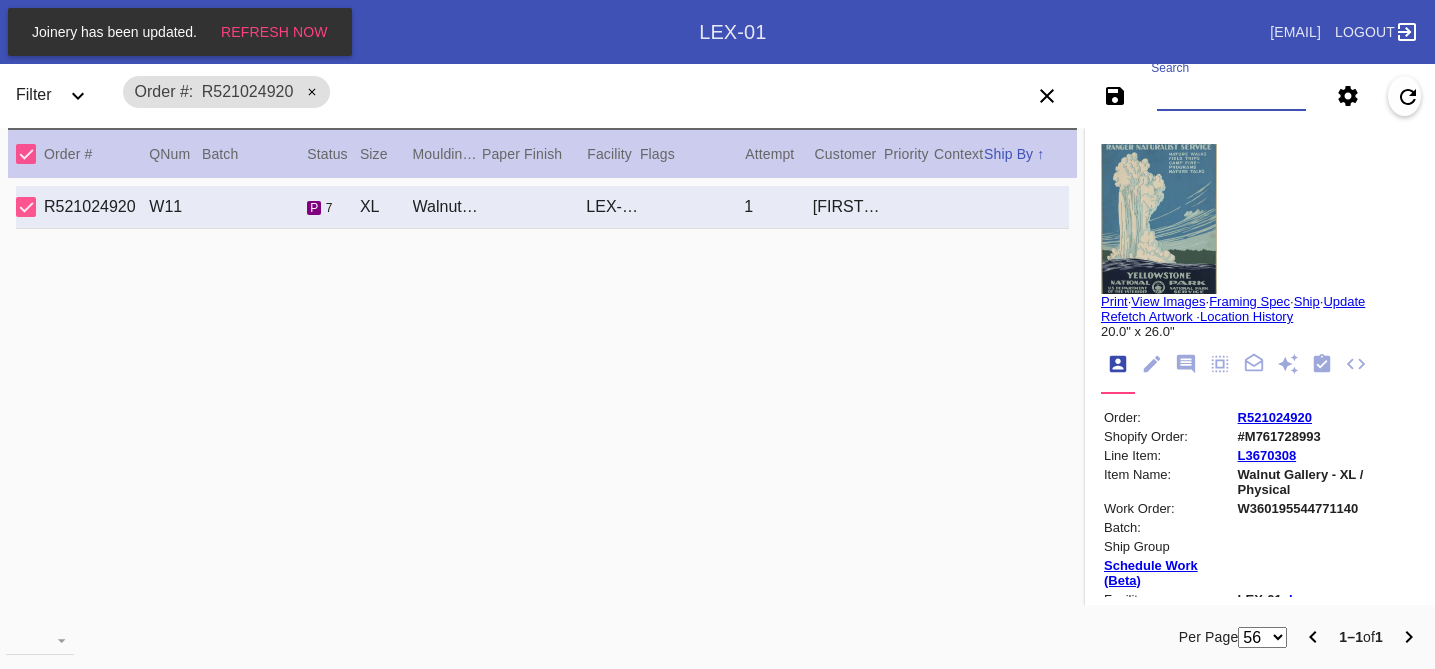 paste on "R309061950" 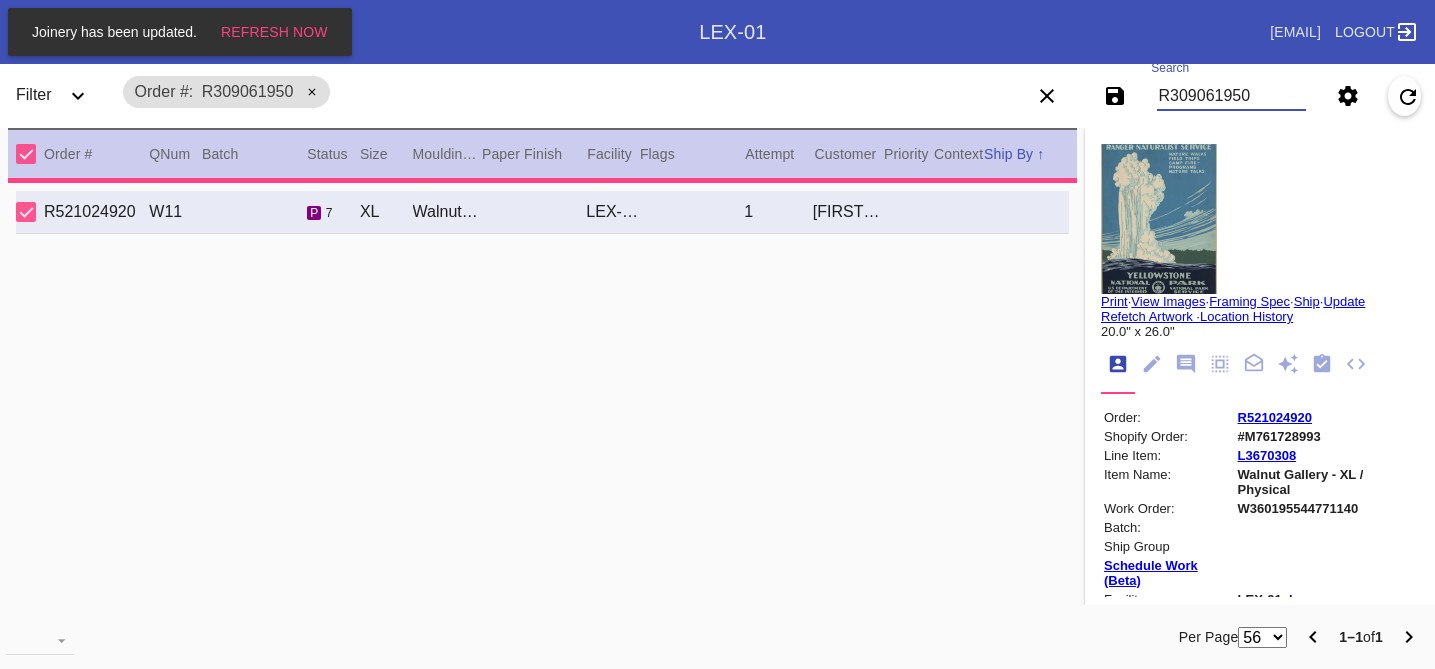 type on "15.625" 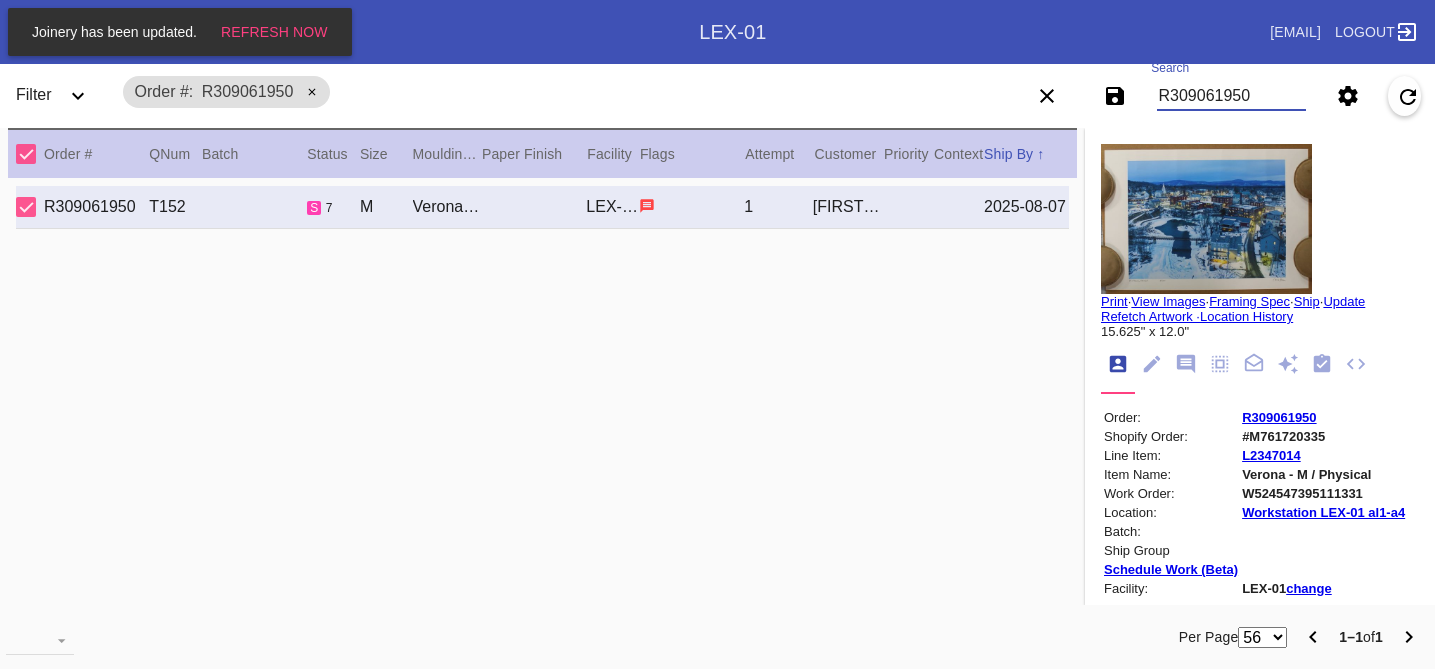 type on "R309061950" 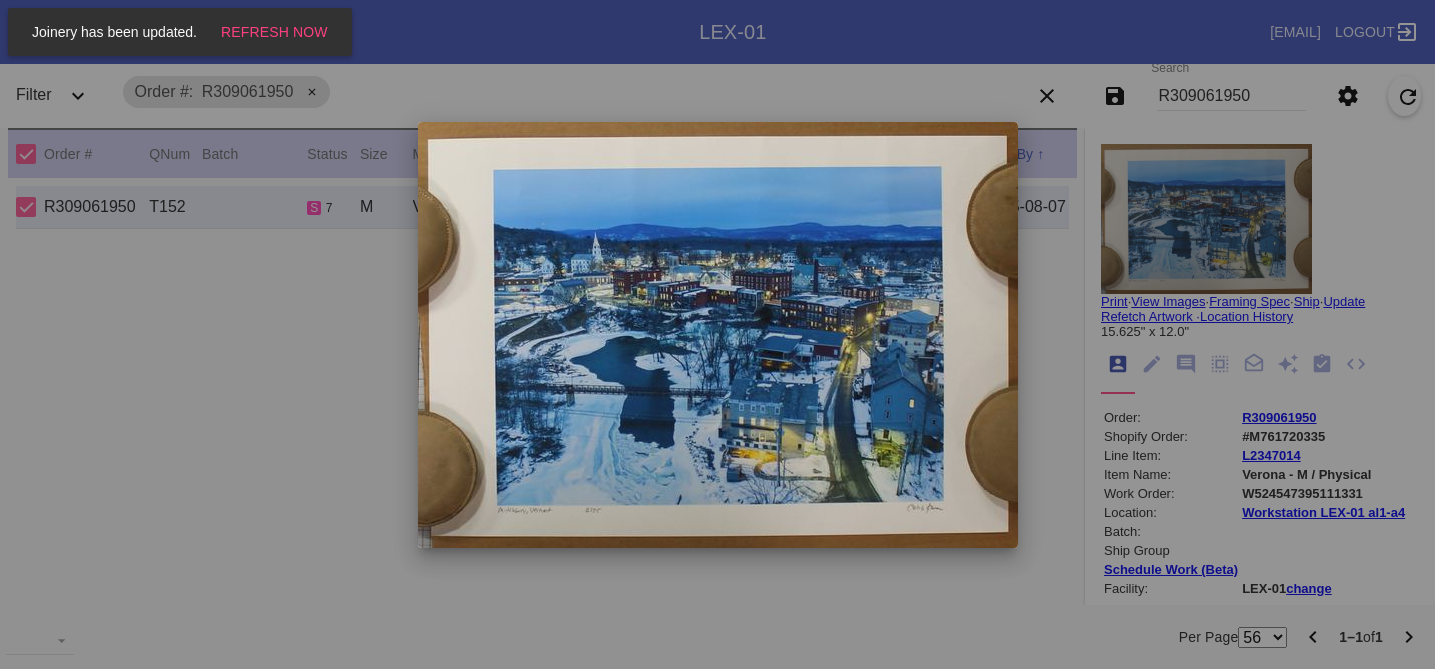 click at bounding box center [717, 334] 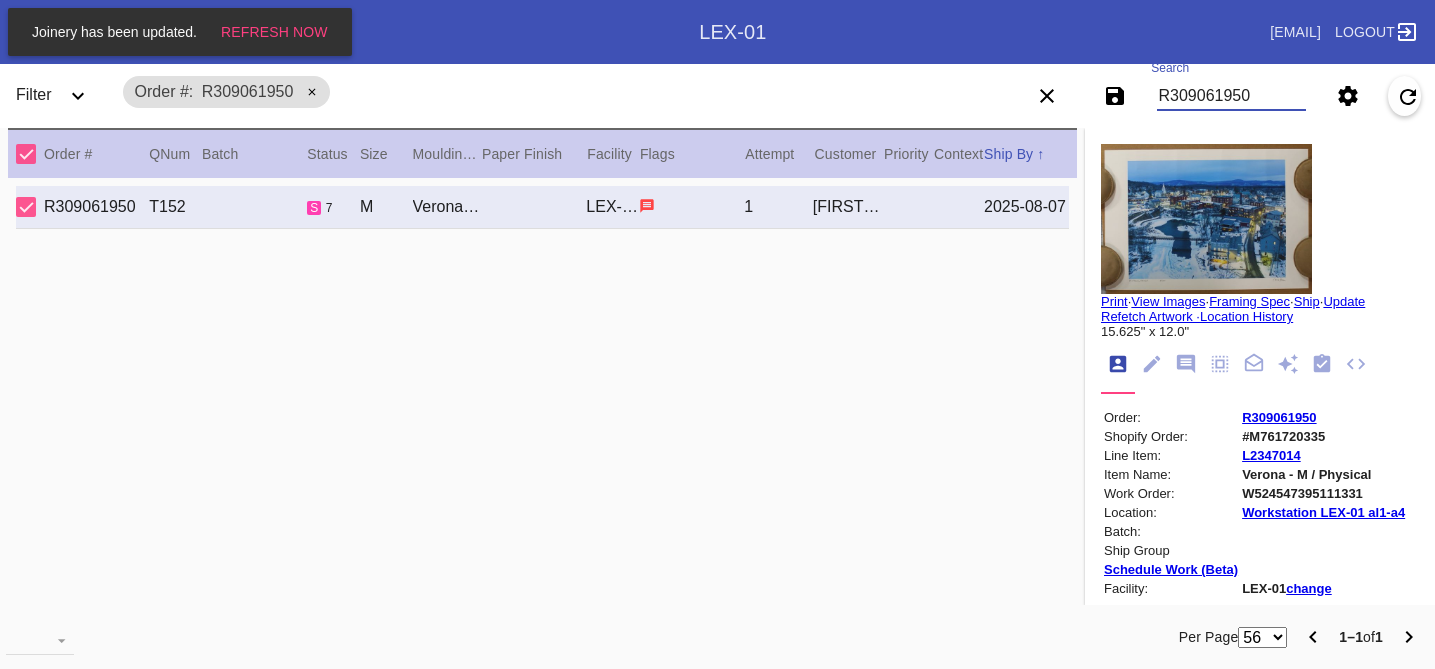 drag, startPoint x: 1259, startPoint y: 93, endPoint x: 1050, endPoint y: 80, distance: 209.40392 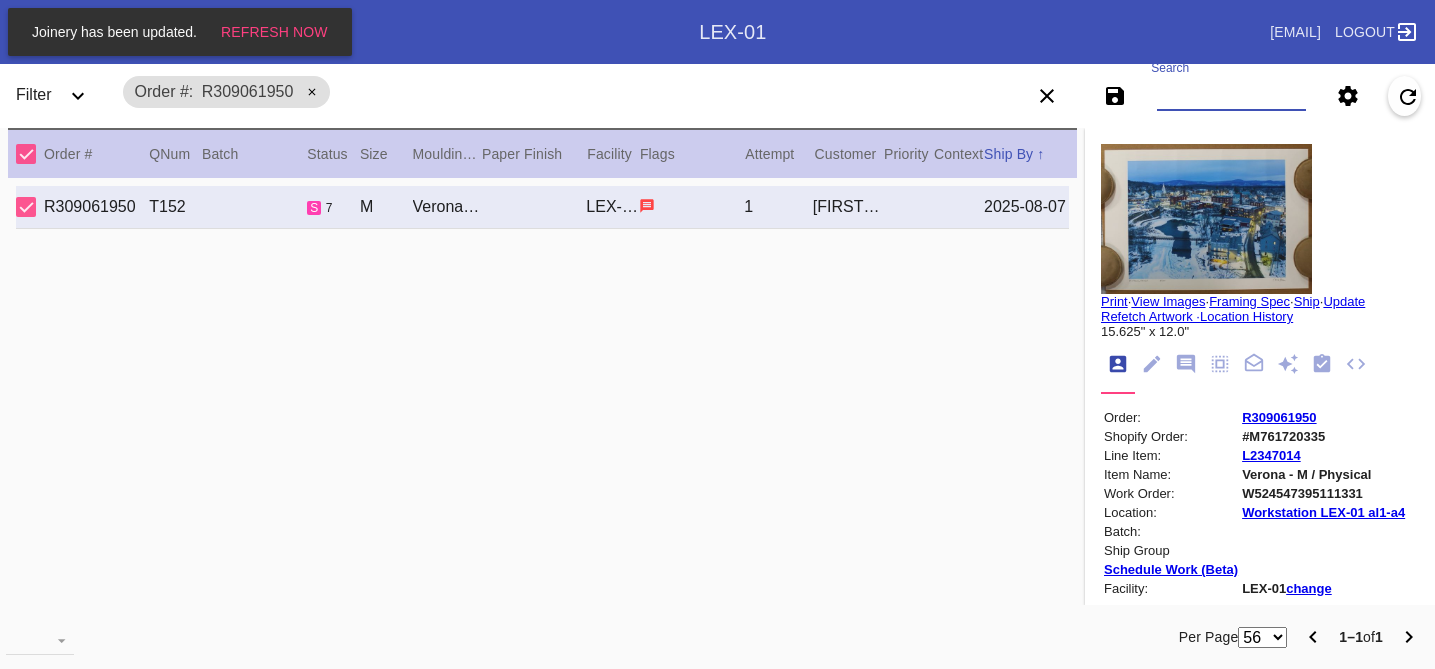 paste on "R630922325" 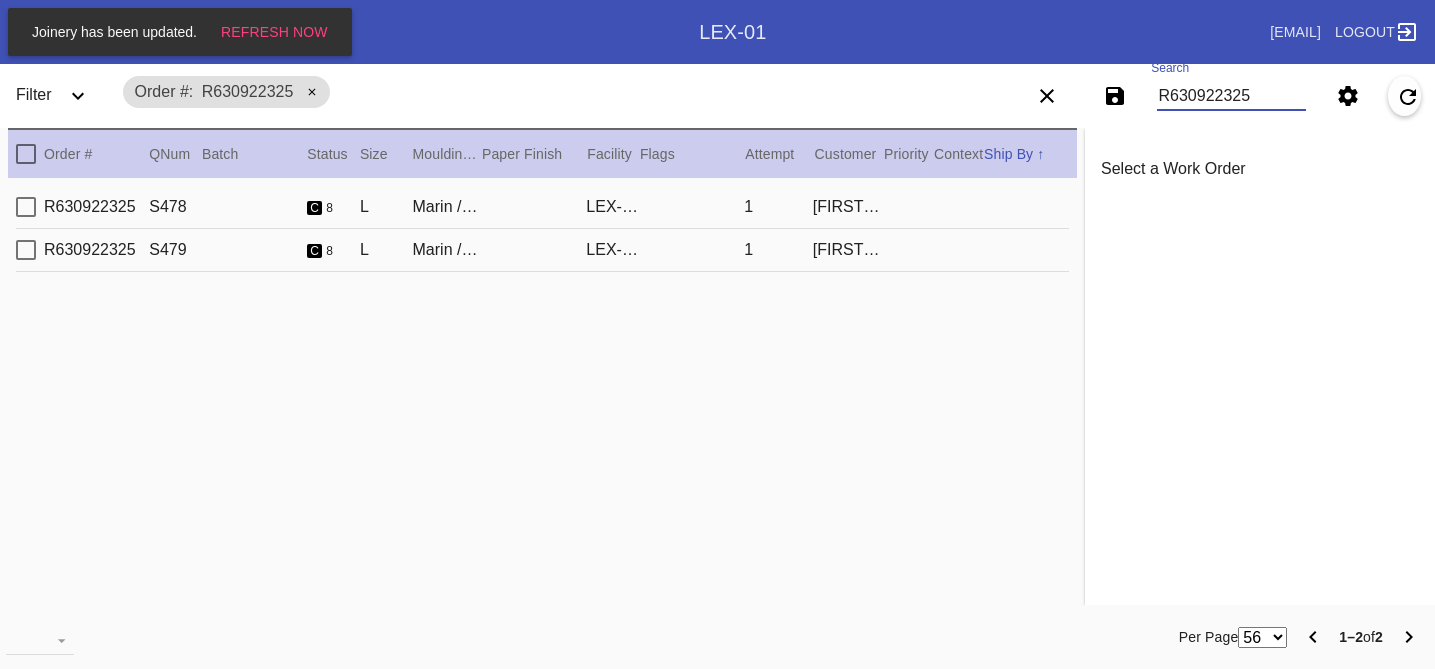 type on "R630922325" 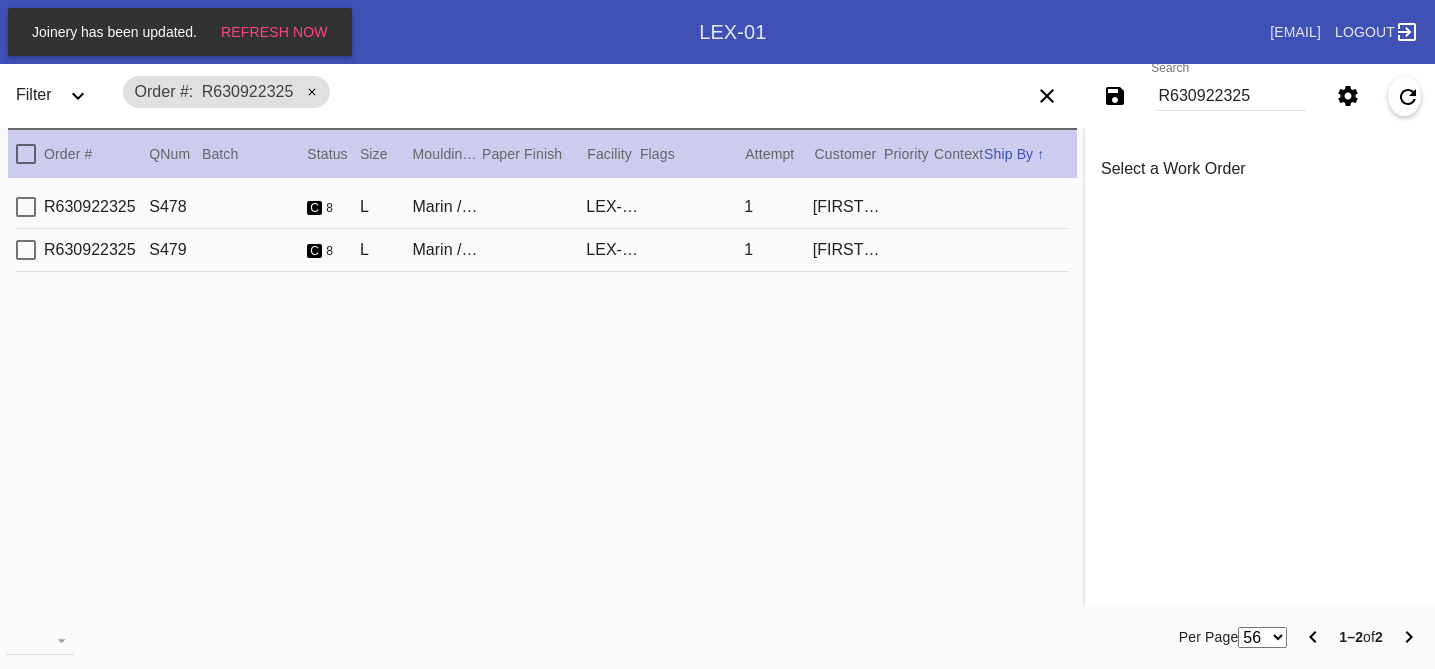 click on "[ORDER_ID] [ORDER_ID] [PRODUCT_CODE] [PRODUCT_NAME] [CUSTOMER_NAME]" at bounding box center [542, 207] 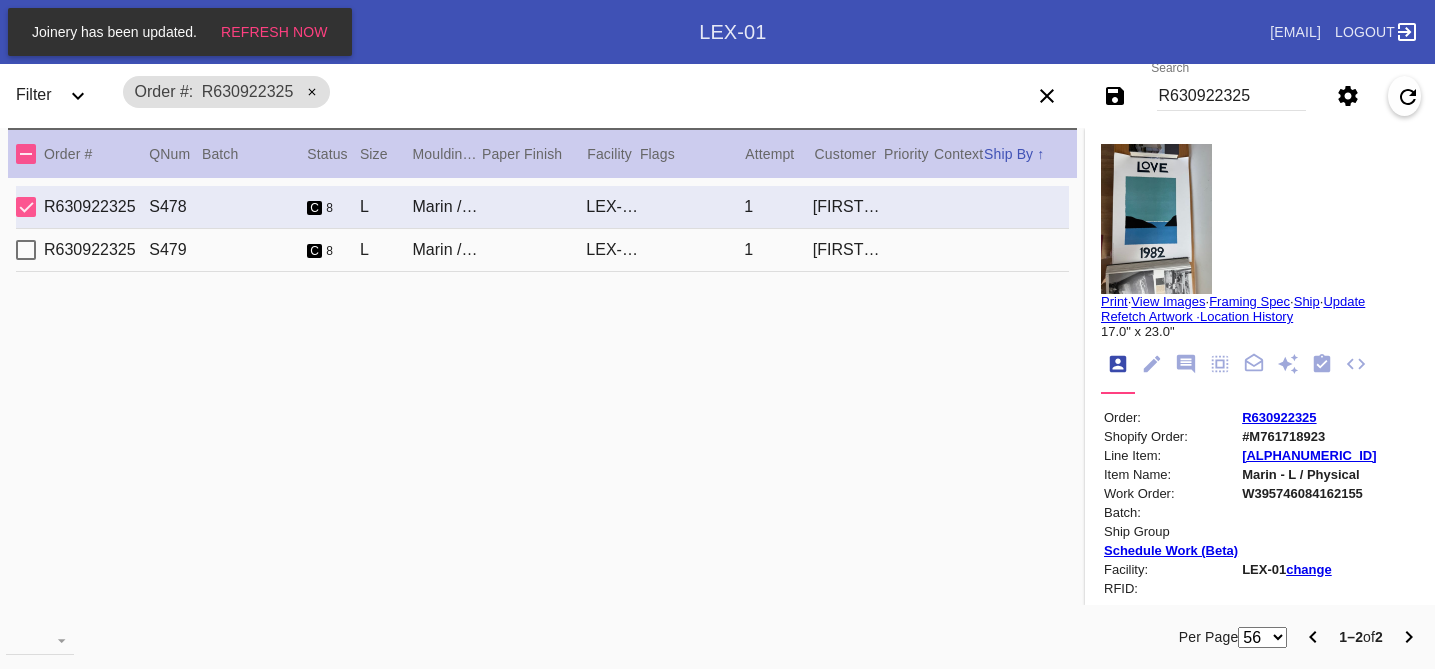 click on "R630922325 S479 c   8 L Marin / Dove White LEX-01 1 [FIRST] [LAST]" at bounding box center (542, 250) 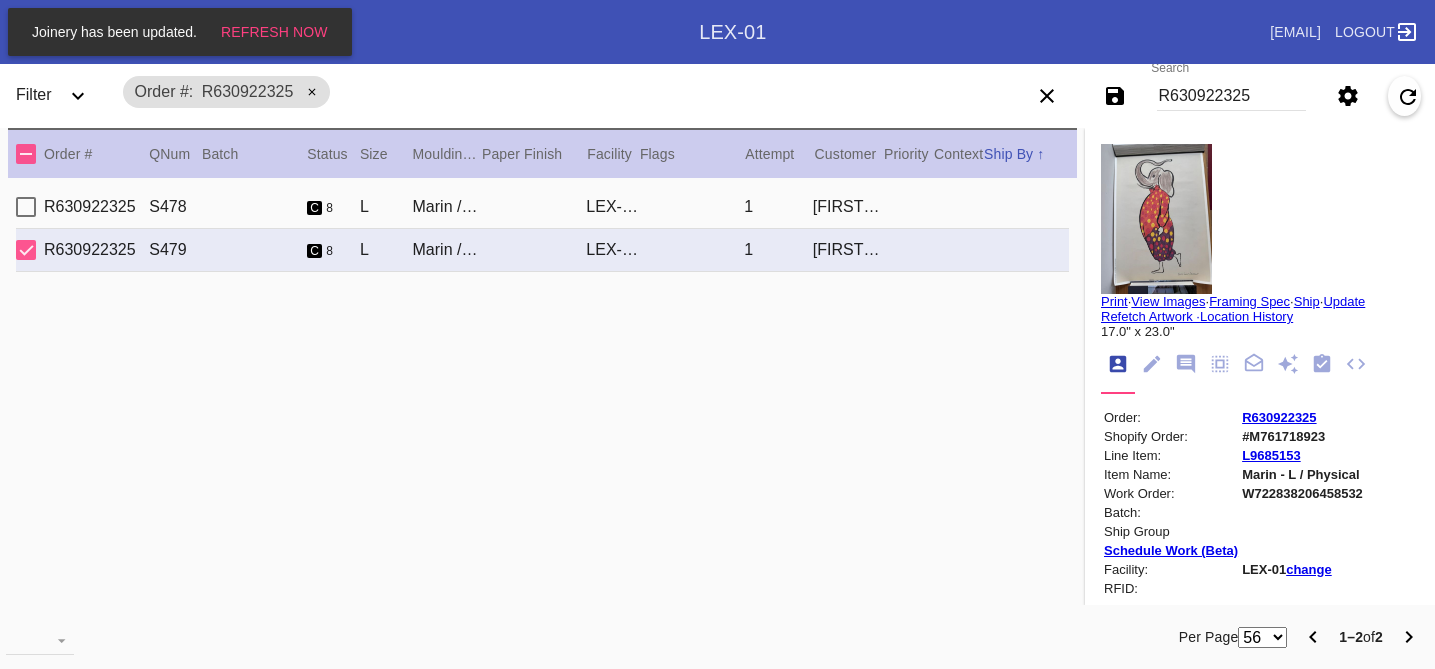 click on "[ORDER_ID] [ORDER_ID] [PRODUCT_CODE] [PRODUCT_NAME] [CUSTOMER_NAME]" at bounding box center (542, 207) 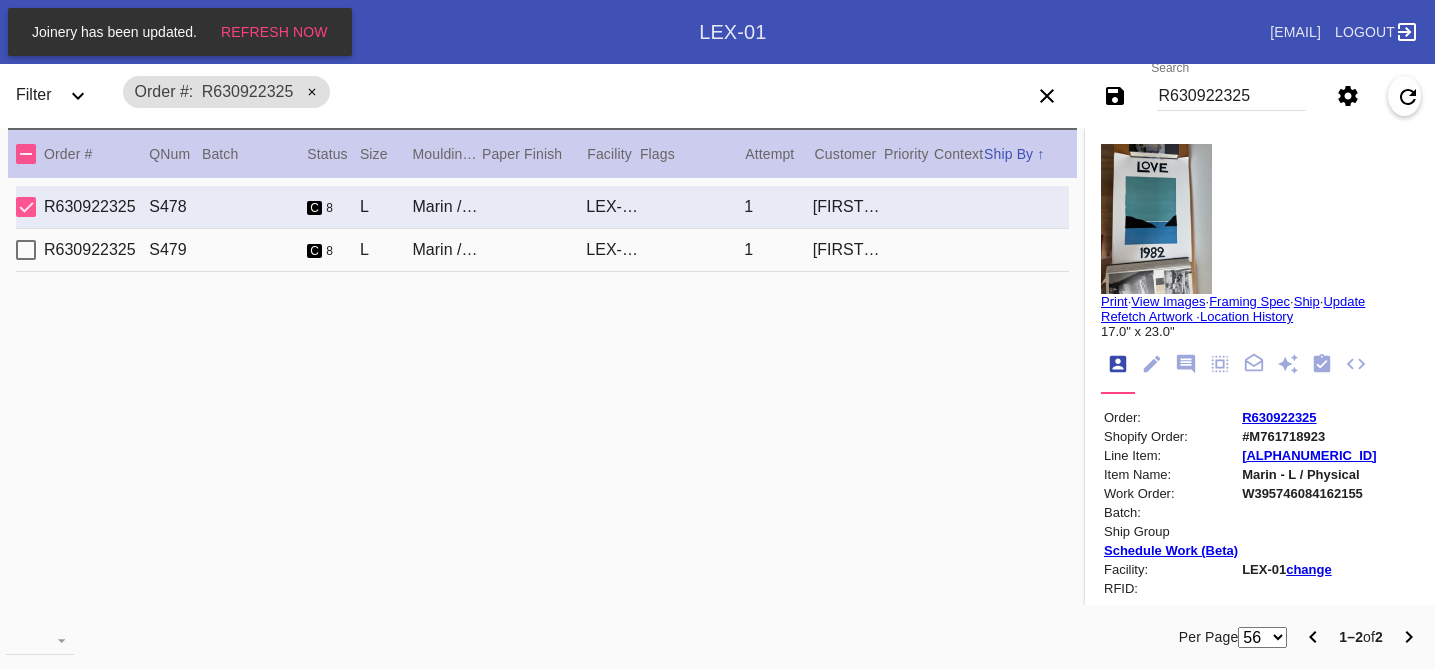 click on "R630922325 S479 c   8 L Marin / Dove White LEX-01 1 [FIRST] [LAST]" at bounding box center (542, 250) 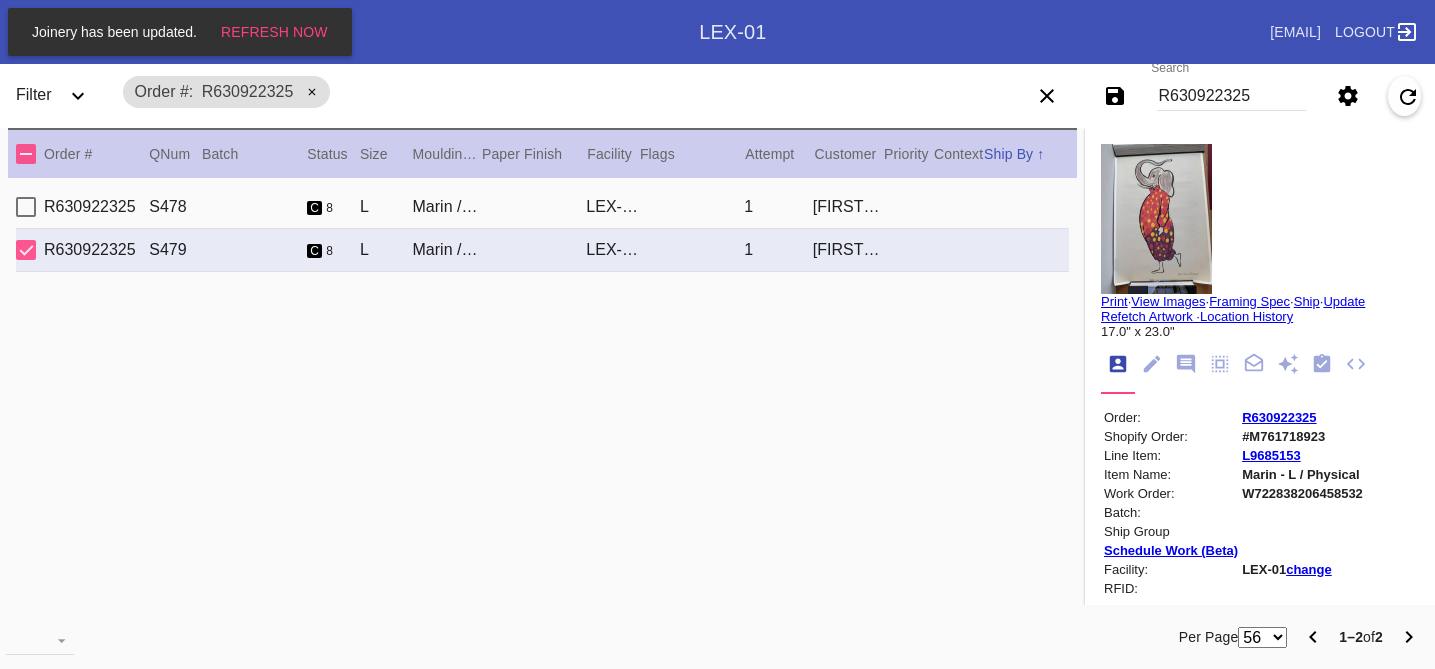 click on "[ORDER_ID] [ORDER_ID] [PRODUCT_CODE] [PRODUCT_NAME] [CUSTOMER_NAME]" at bounding box center (542, 207) 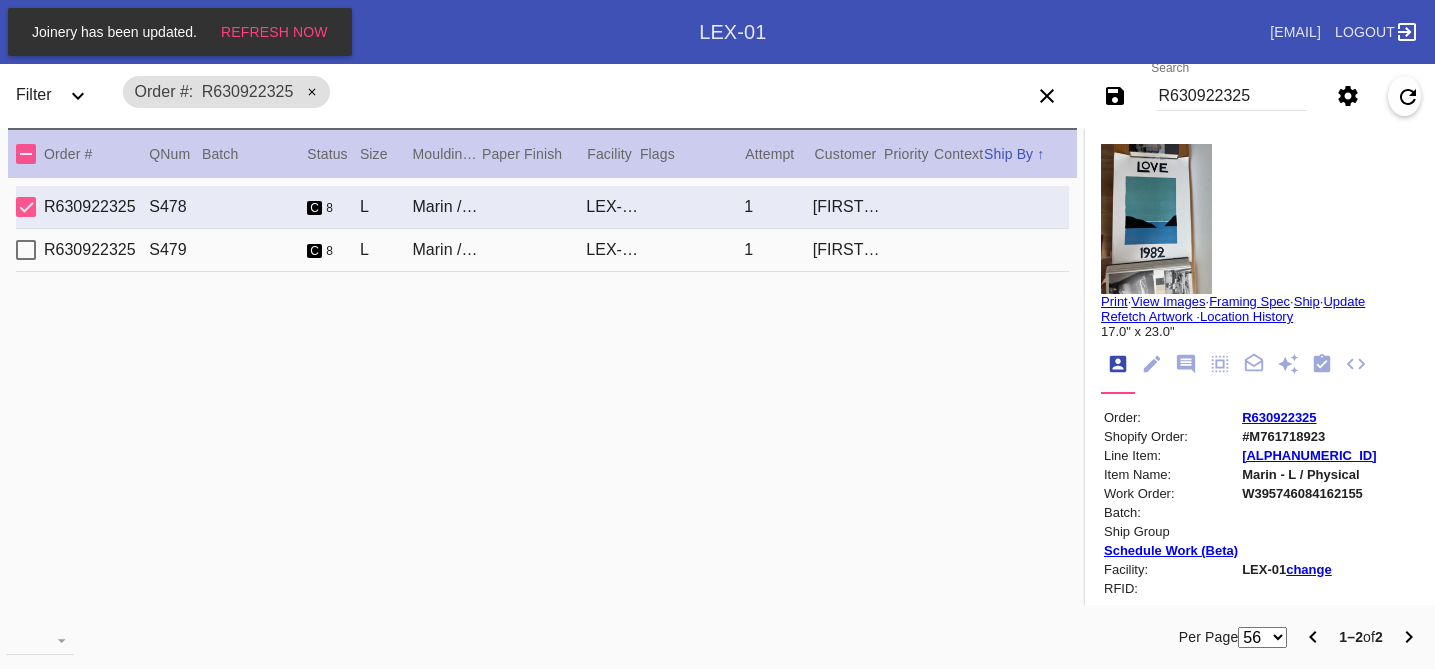 click on "R630922325 S479 c   8 L Marin / Dove White LEX-01 1 [FIRST] [LAST]" at bounding box center [542, 250] 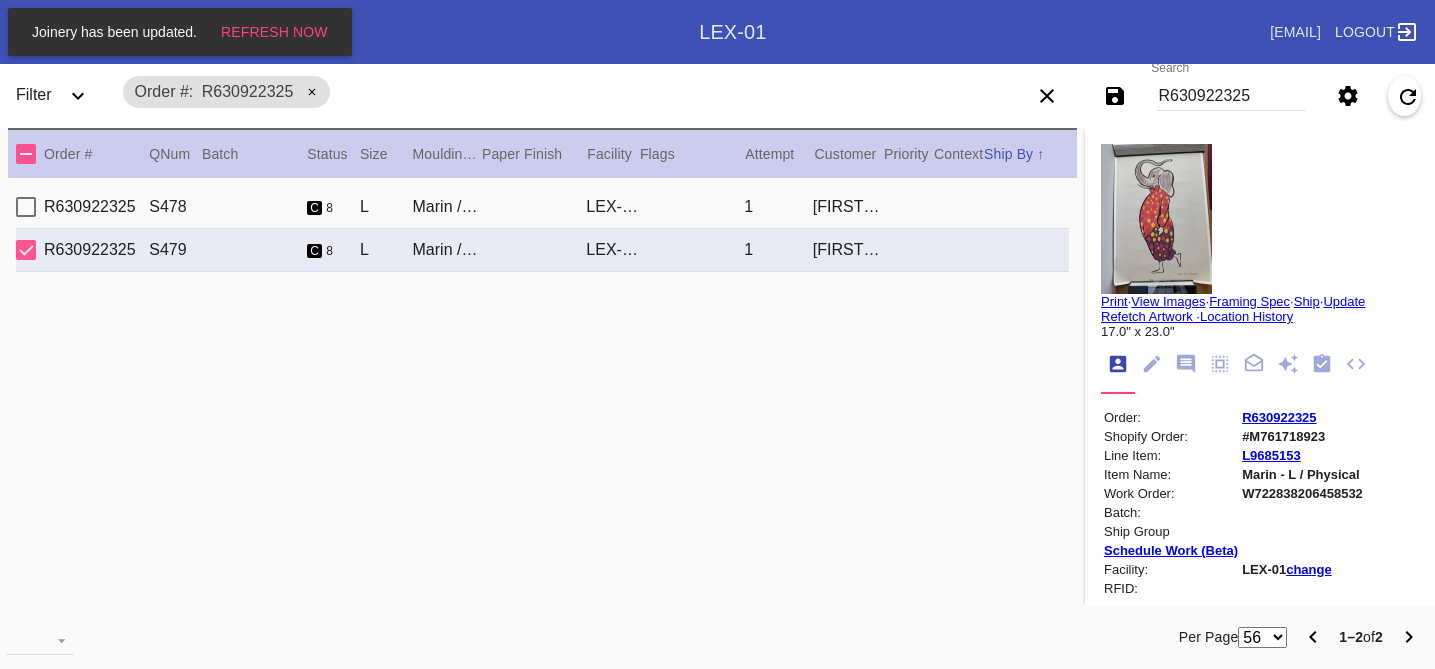 click on "[ORDER_ID] [ORDER_ID] [PRODUCT_CODE] [PRODUCT_NAME] [CUSTOMER_NAME]" at bounding box center (542, 207) 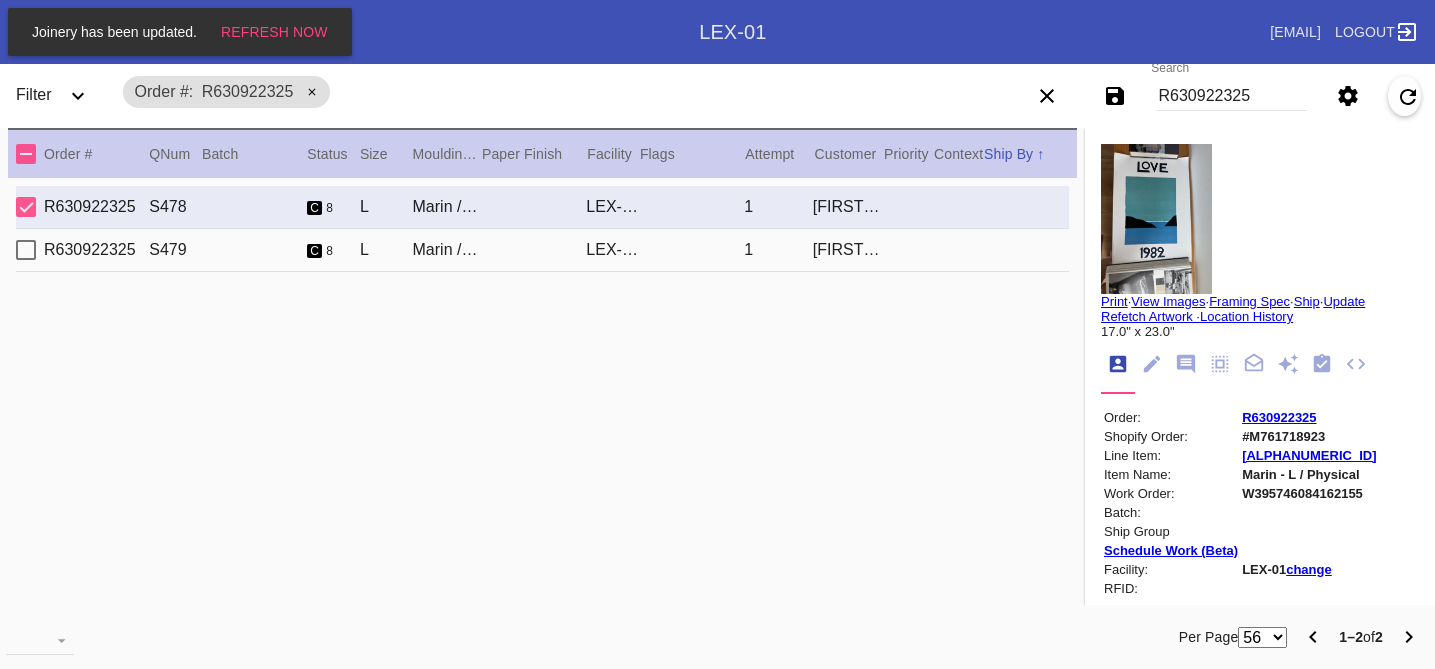 click at bounding box center [1156, 219] 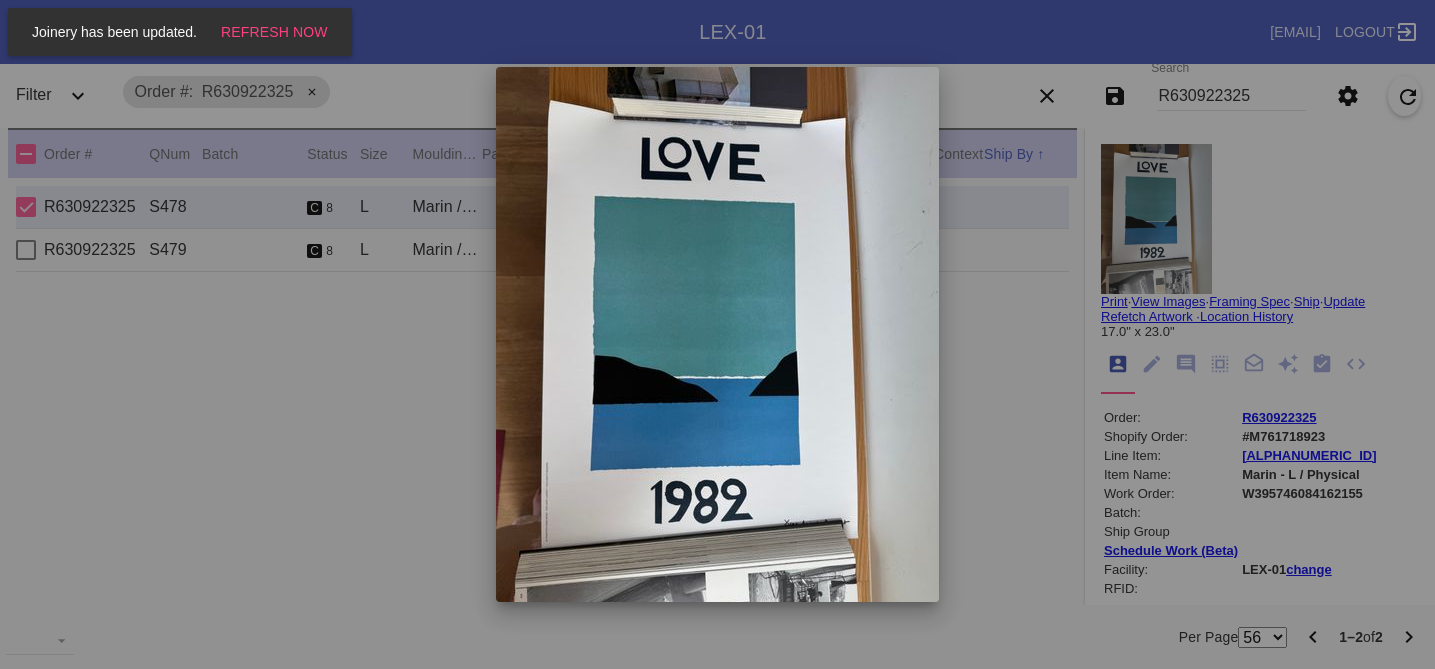 click at bounding box center (717, 334) 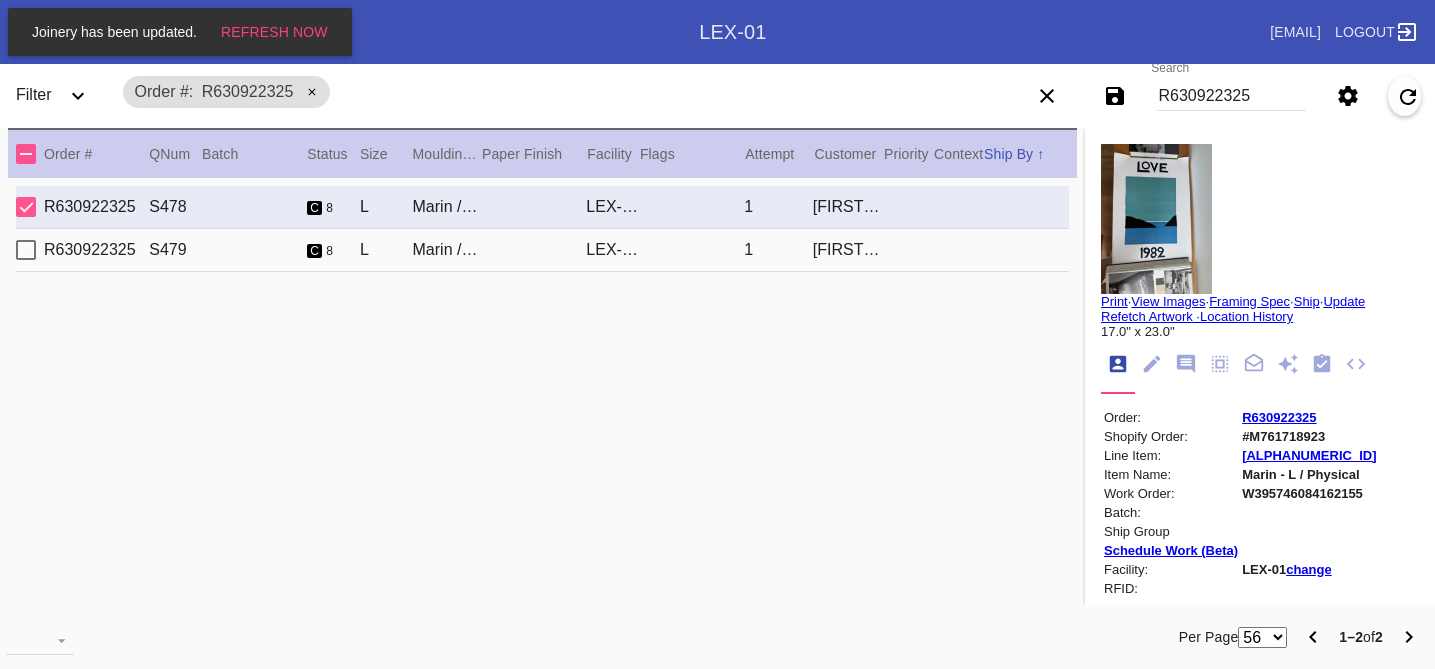 click at bounding box center [1156, 219] 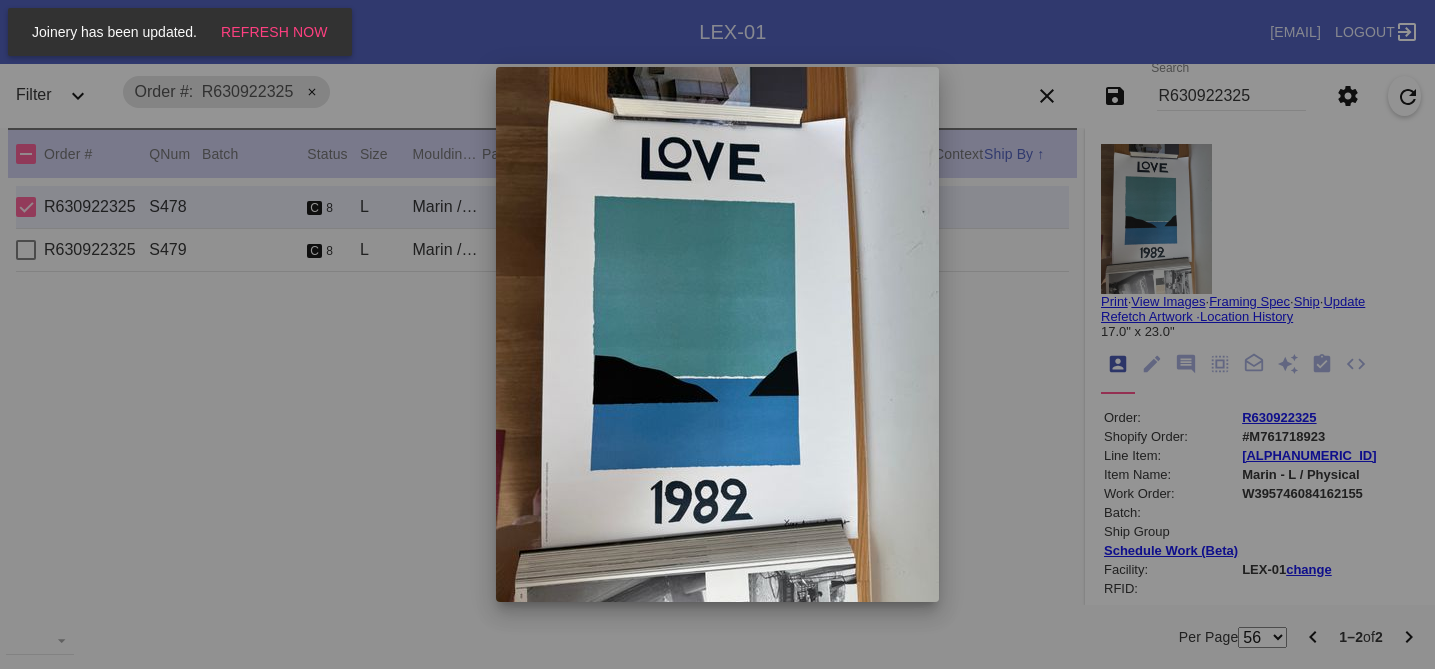 click at bounding box center [717, 334] 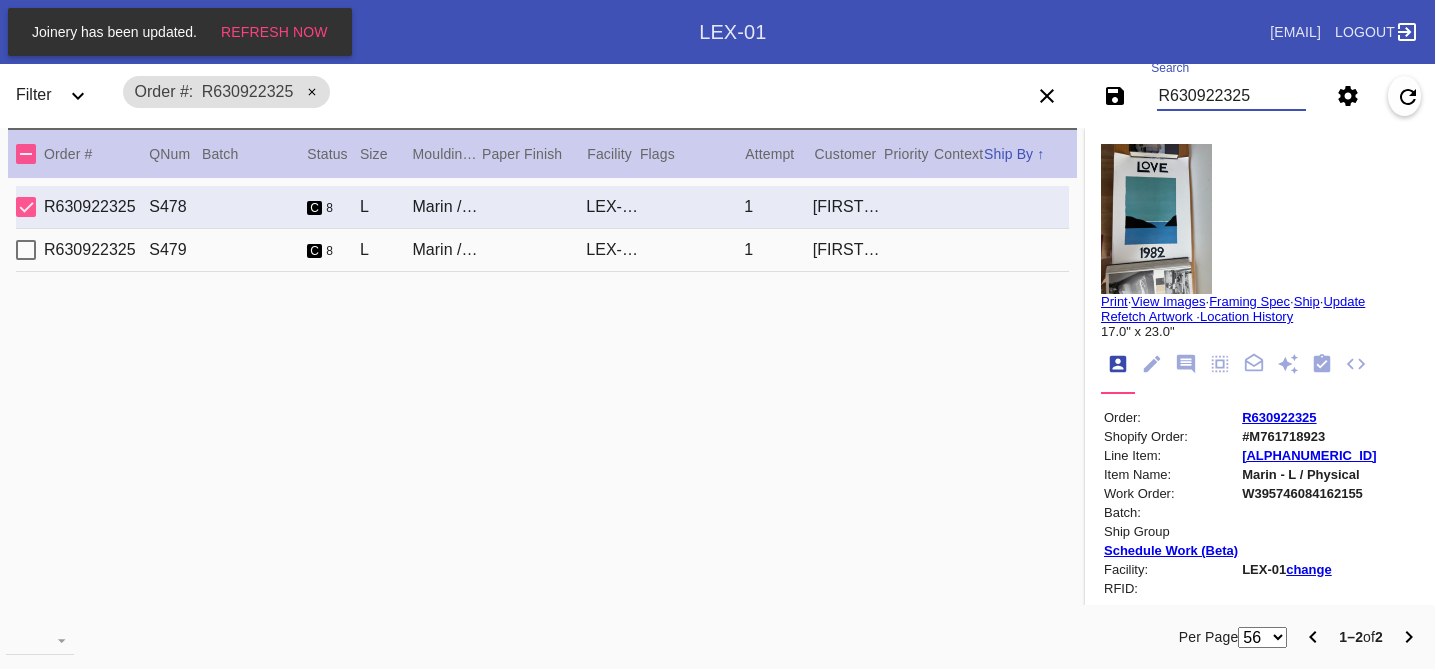 drag, startPoint x: 1292, startPoint y: 101, endPoint x: 1082, endPoint y: 79, distance: 211.14923 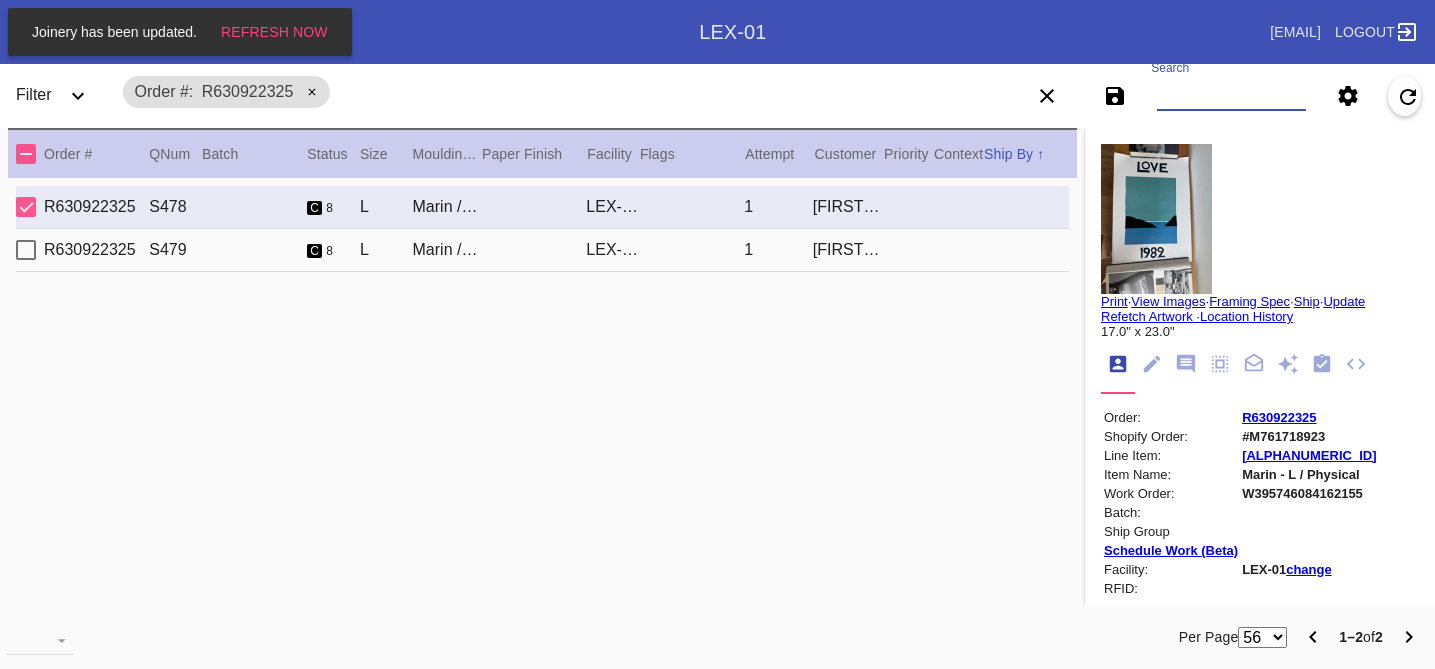 paste on "R078987423" 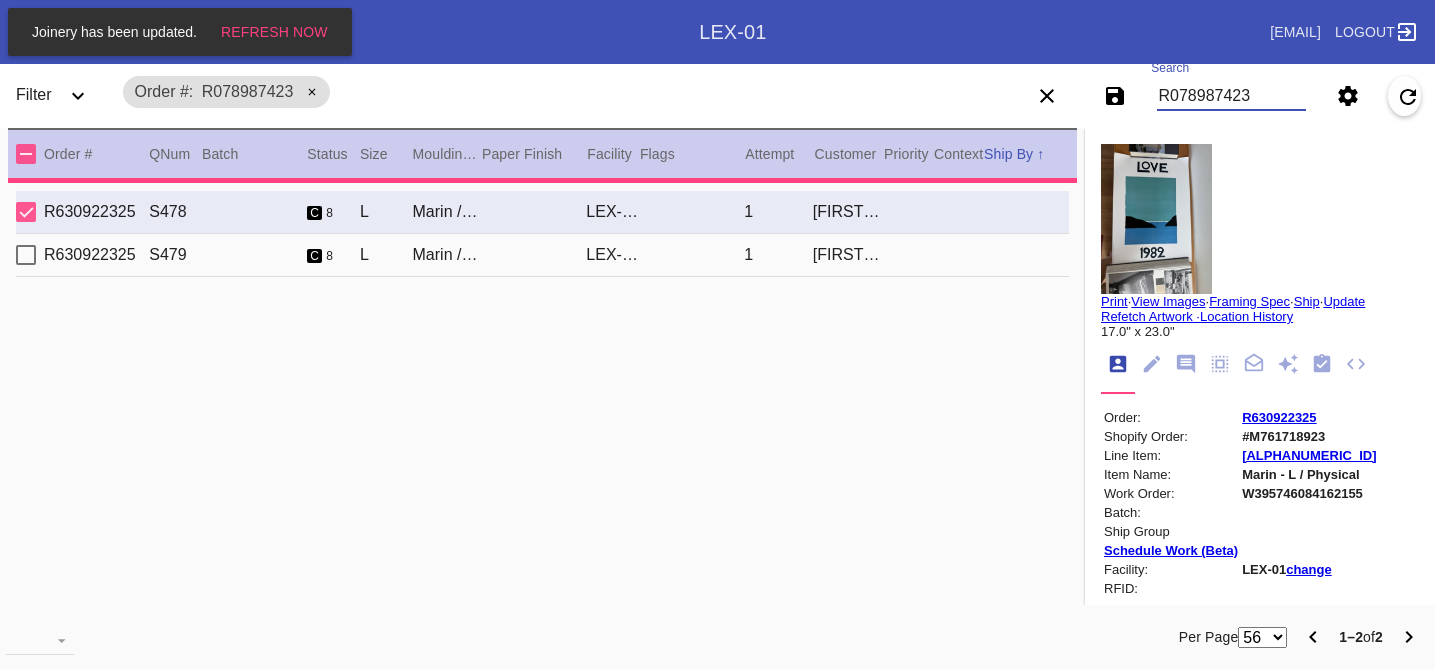type on "23.0" 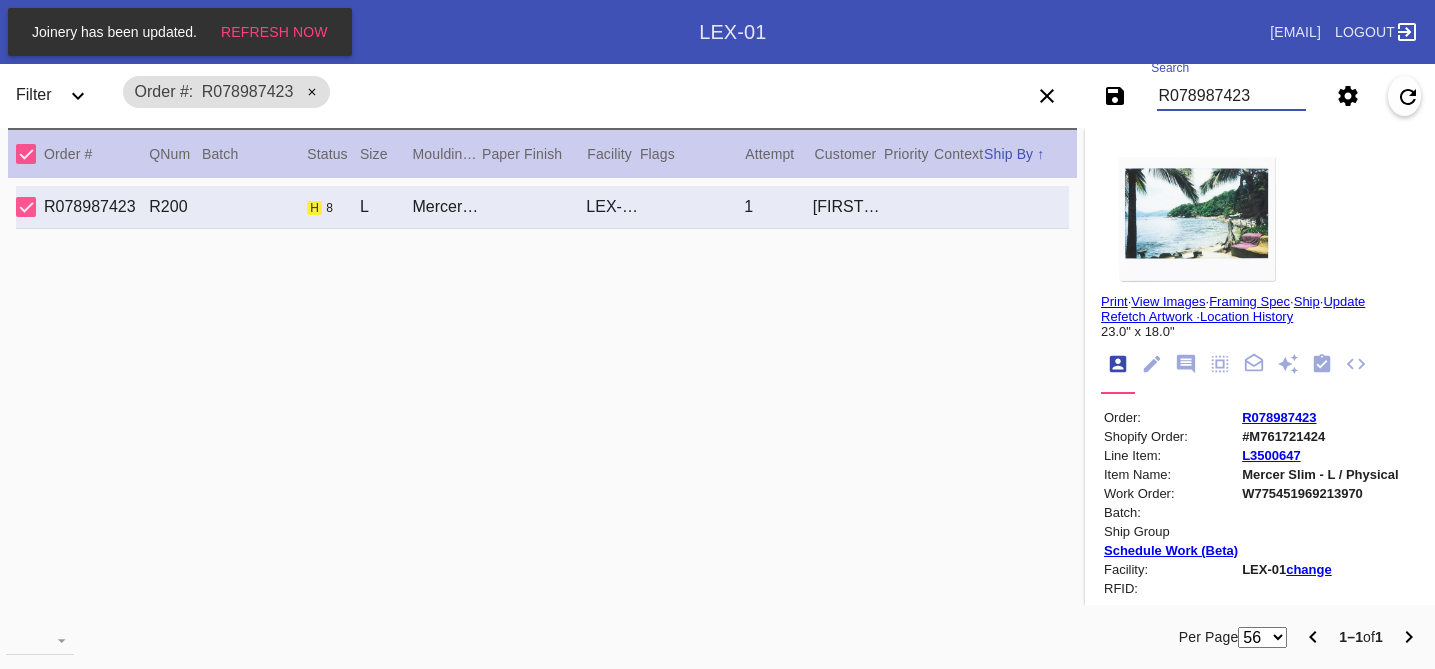 type on "R078987423" 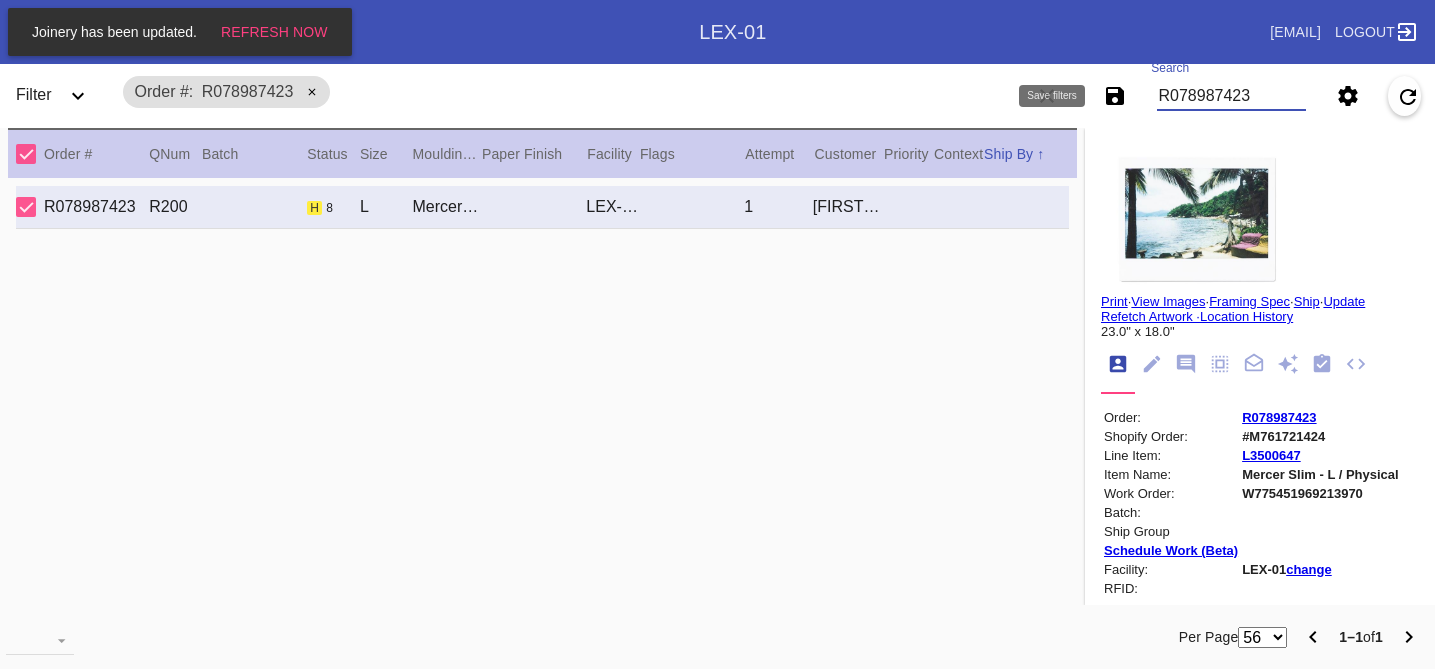 drag, startPoint x: 1258, startPoint y: 98, endPoint x: 1117, endPoint y: 89, distance: 141.28694 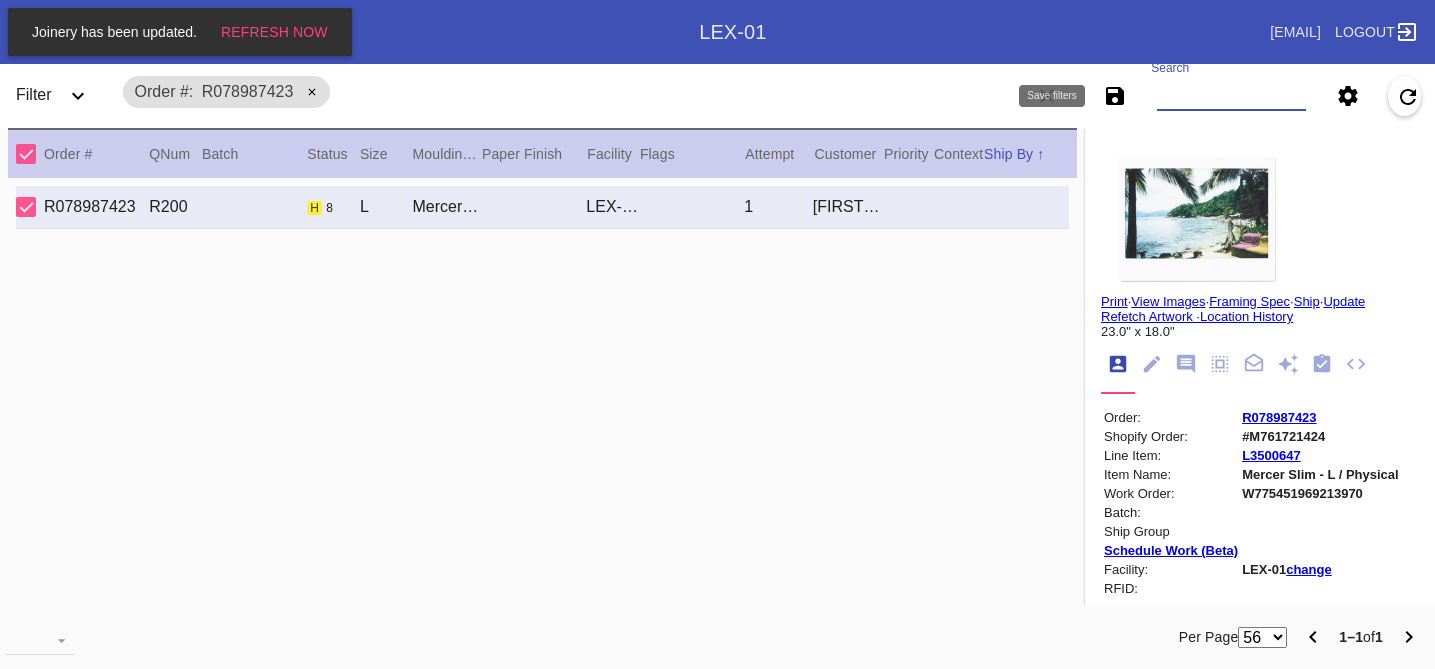 paste on "R188091628" 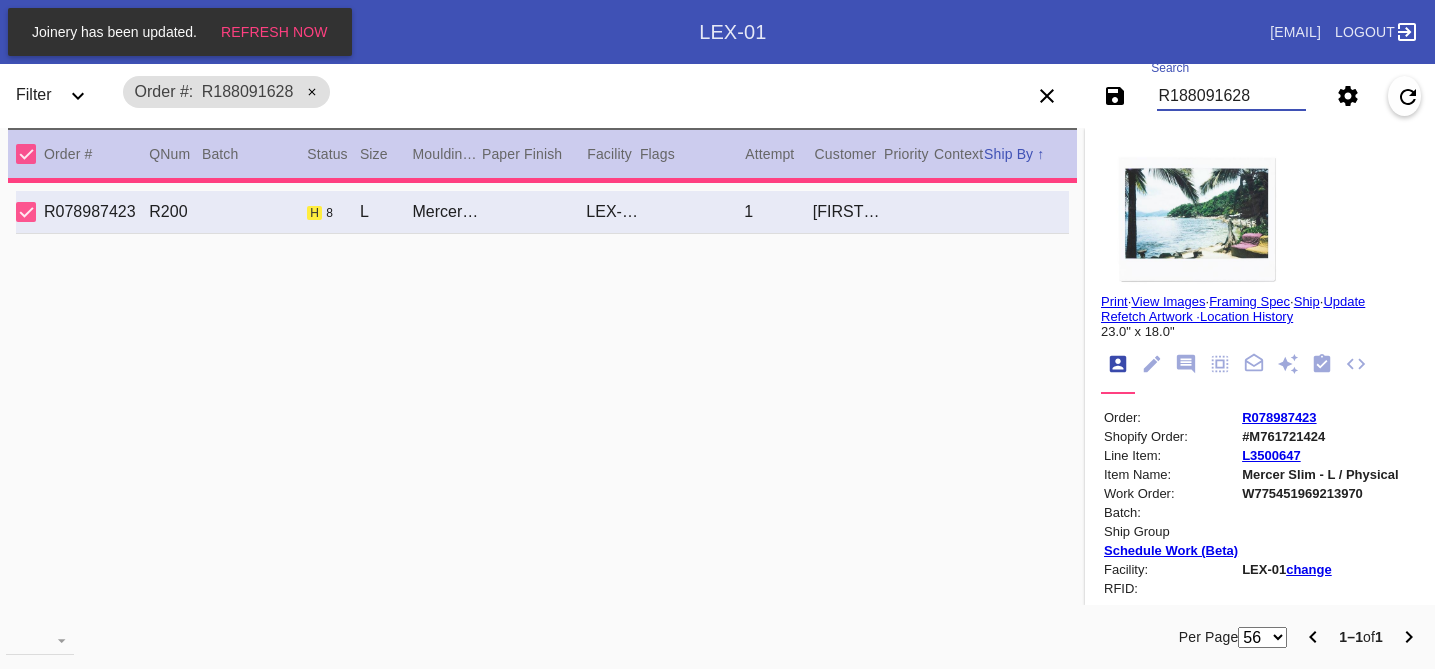 type on "0.0" 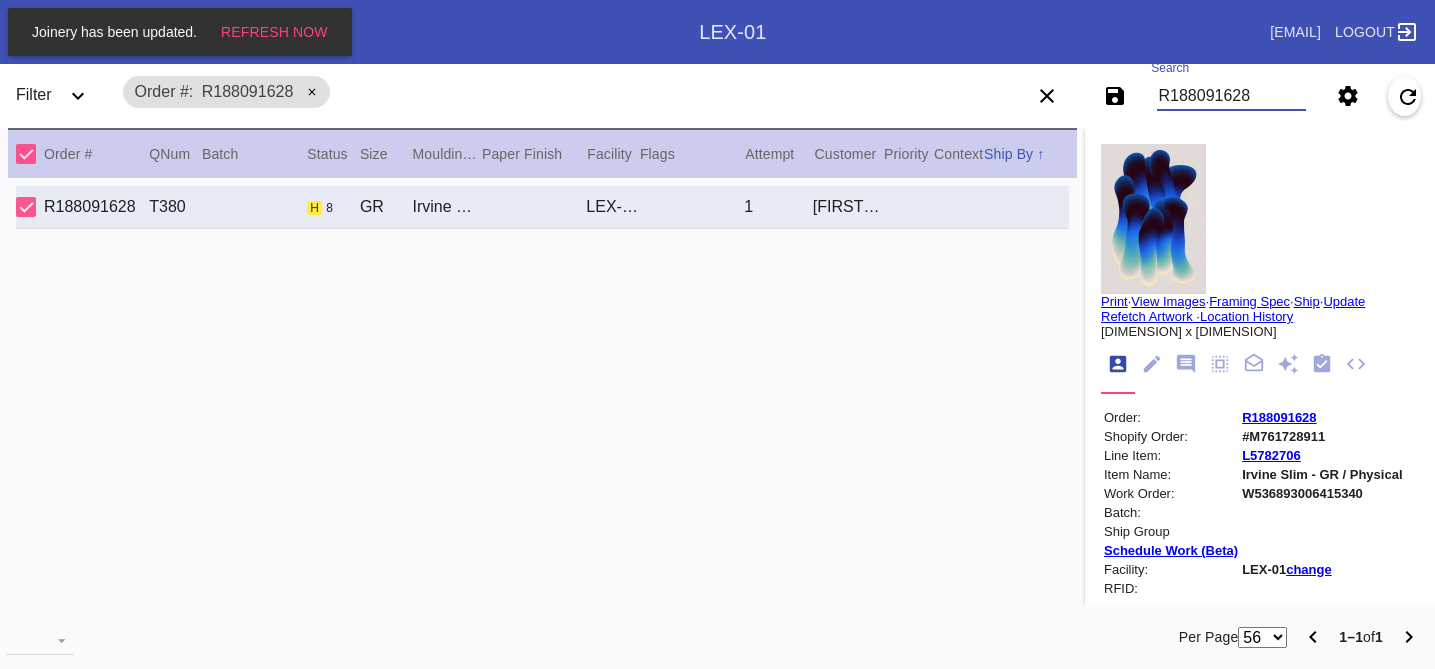 type on "R188091628" 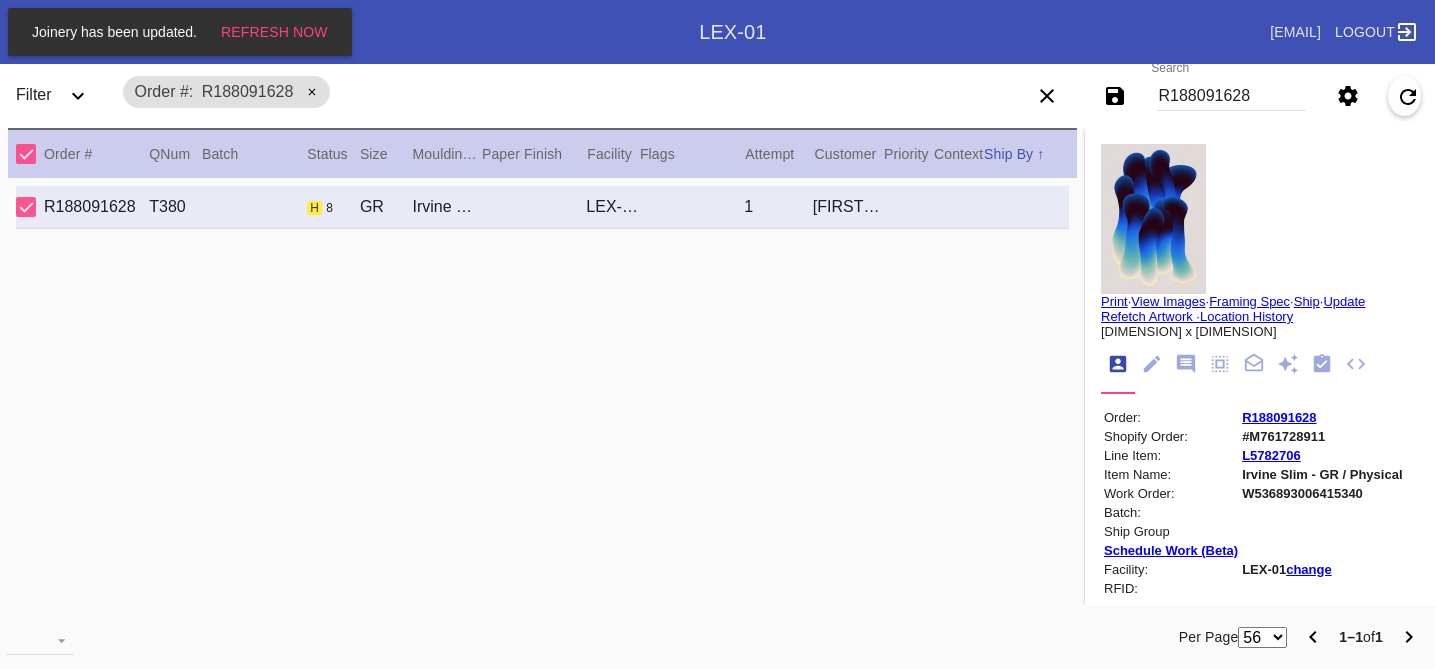 click at bounding box center (1153, 219) 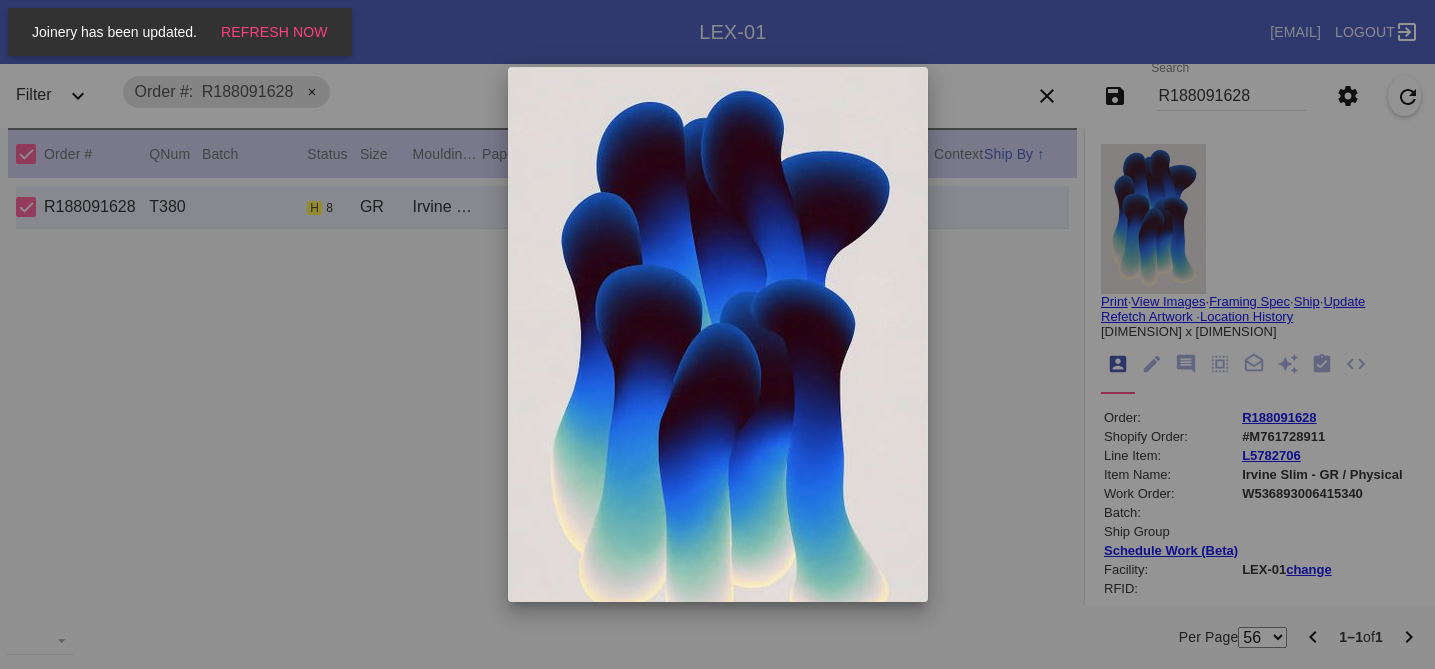 click at bounding box center (717, 334) 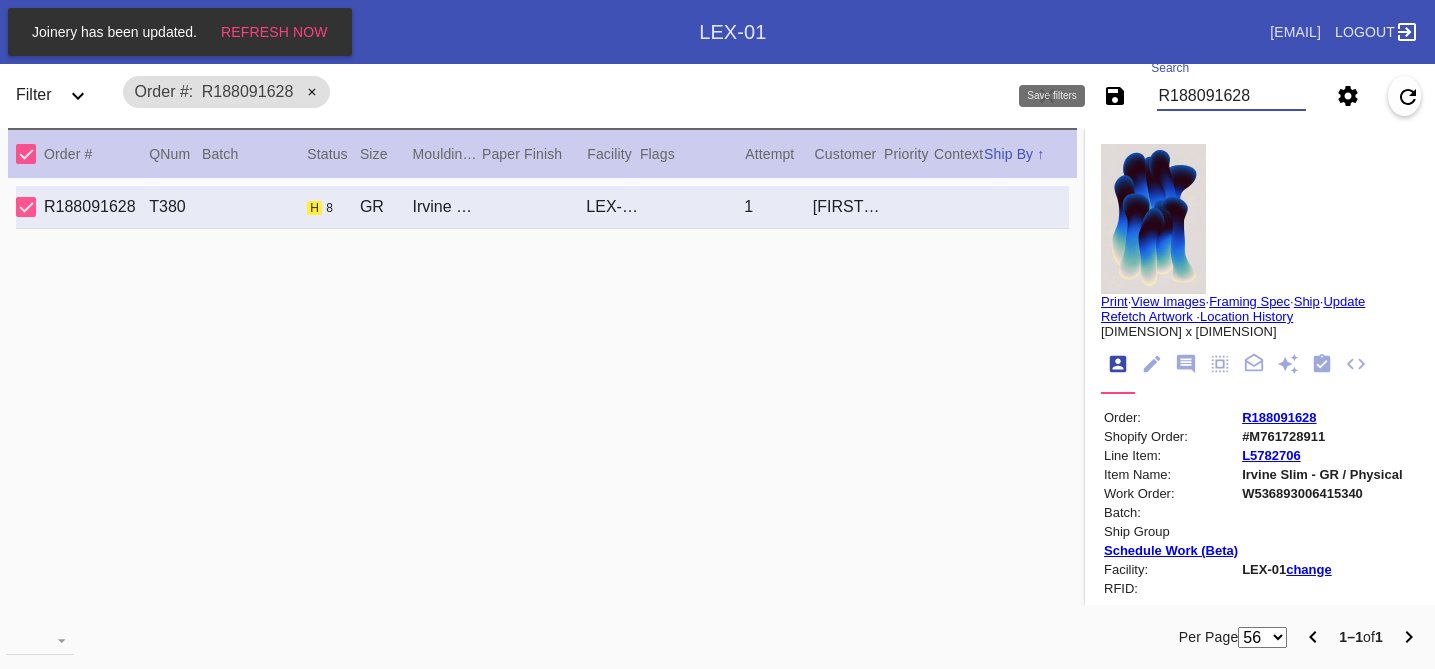 drag, startPoint x: 1263, startPoint y: 100, endPoint x: 1038, endPoint y: 87, distance: 225.37524 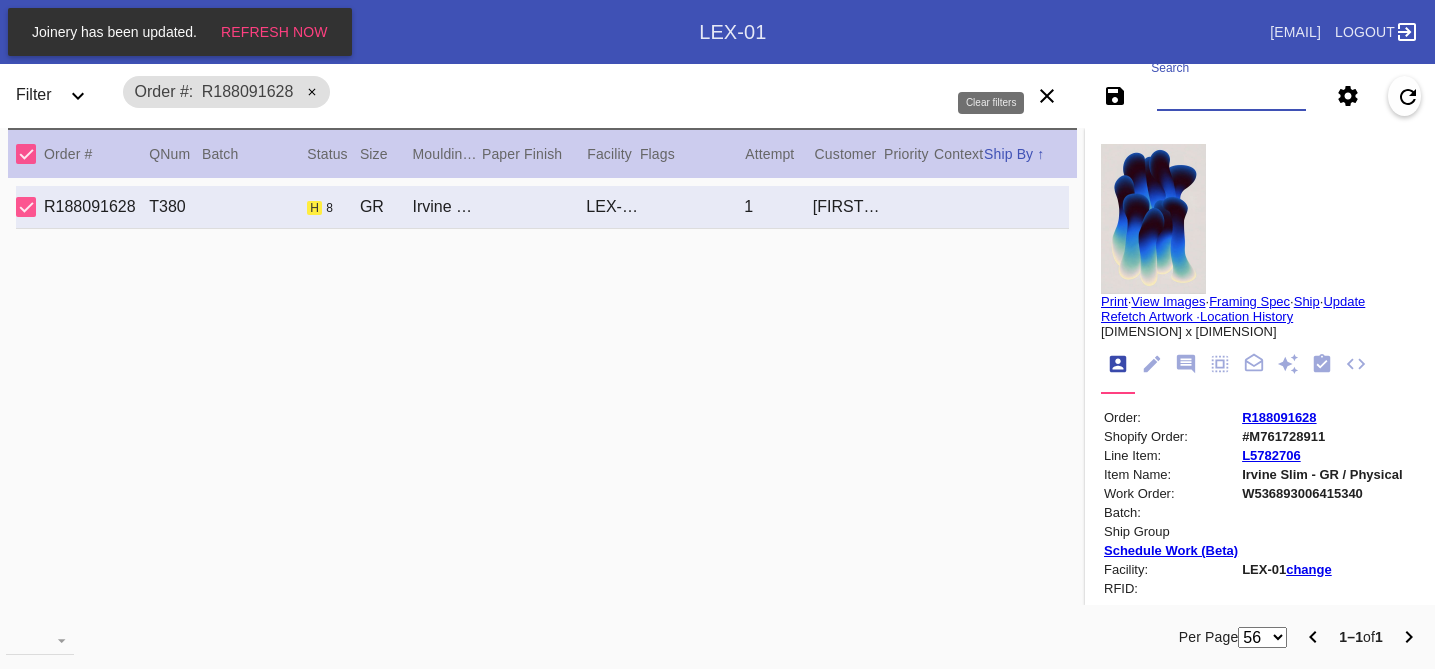 paste on "R903795607" 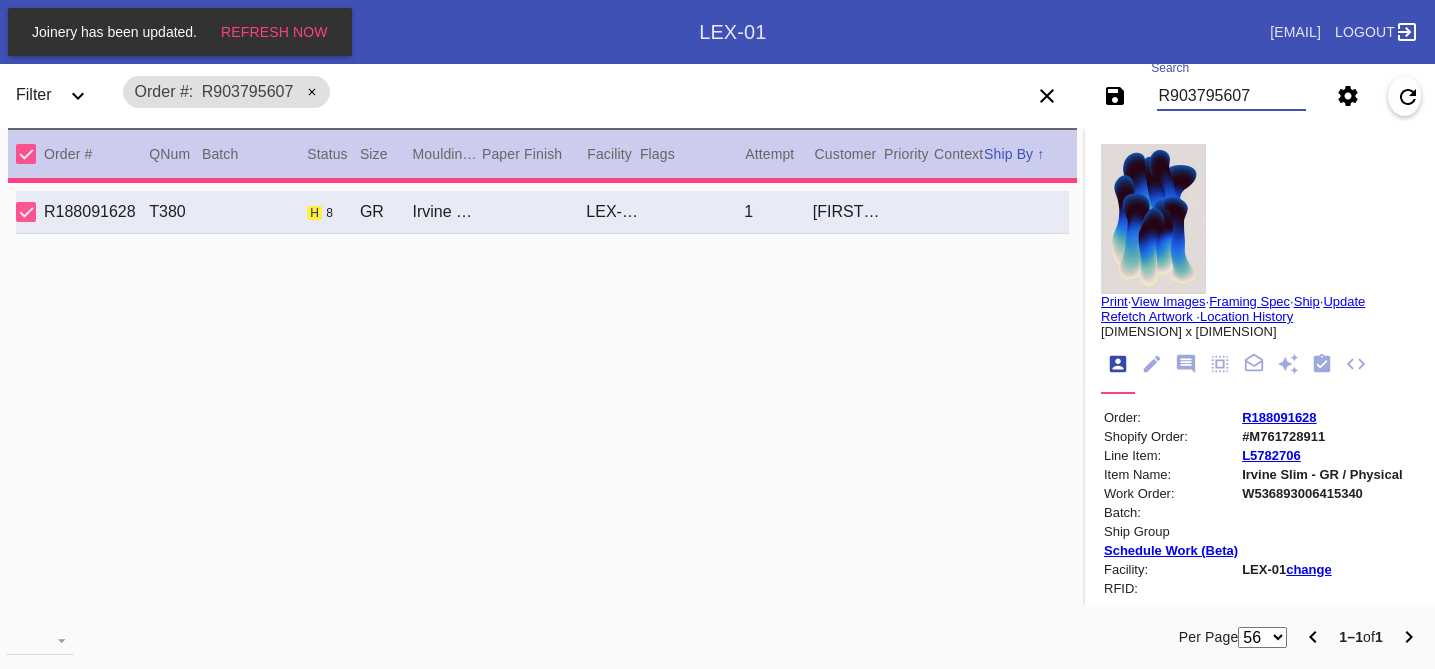 type on "3.0" 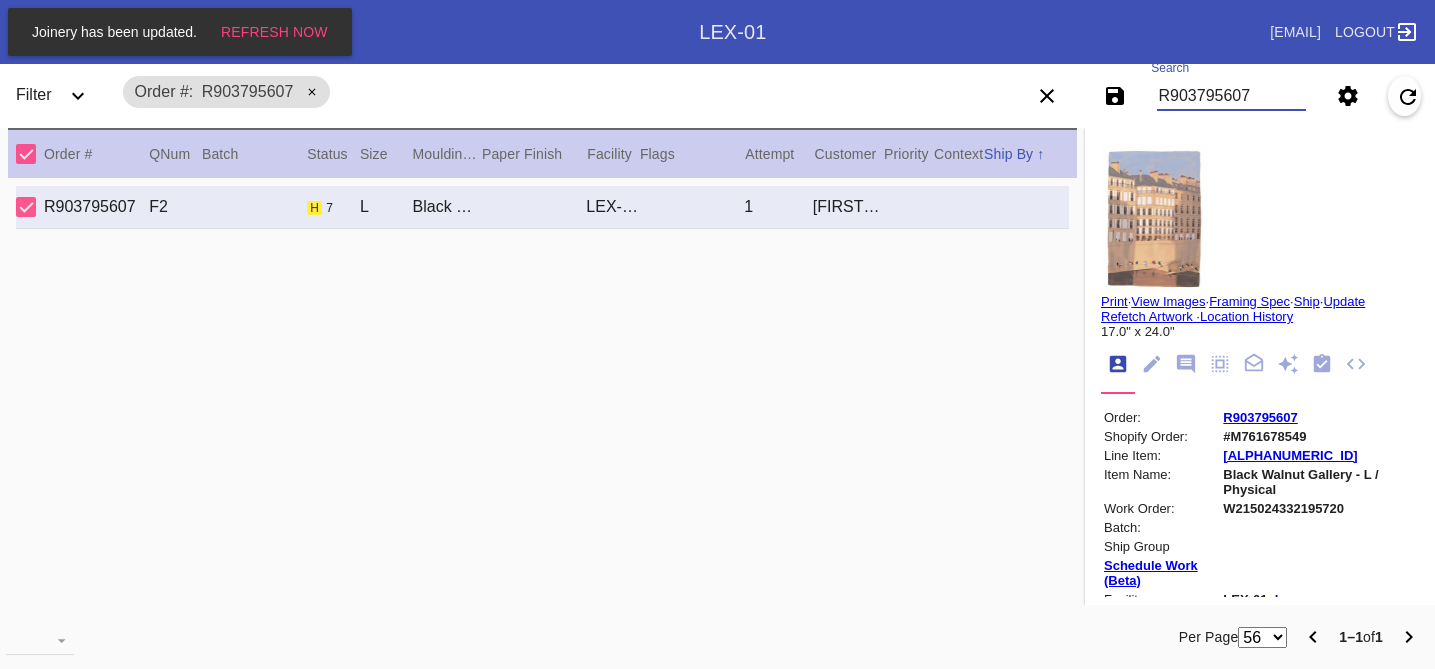 type on "R903795607" 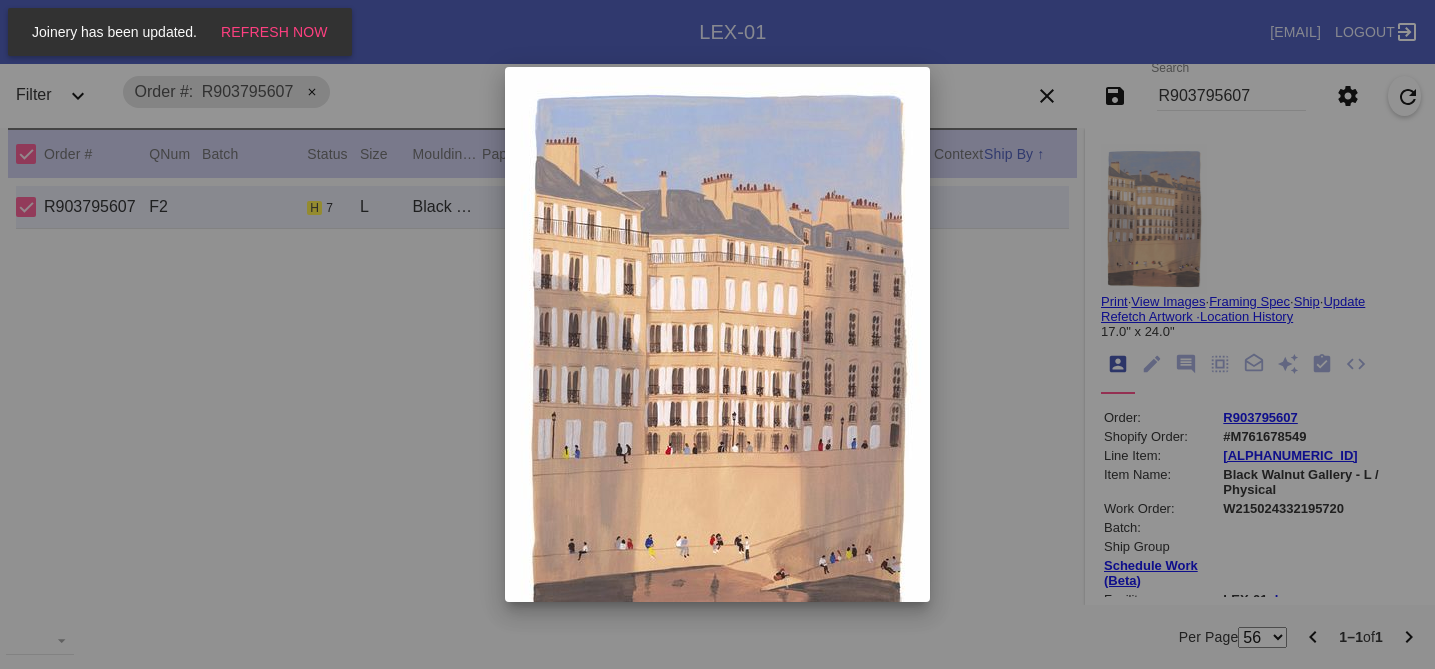 click at bounding box center (717, 334) 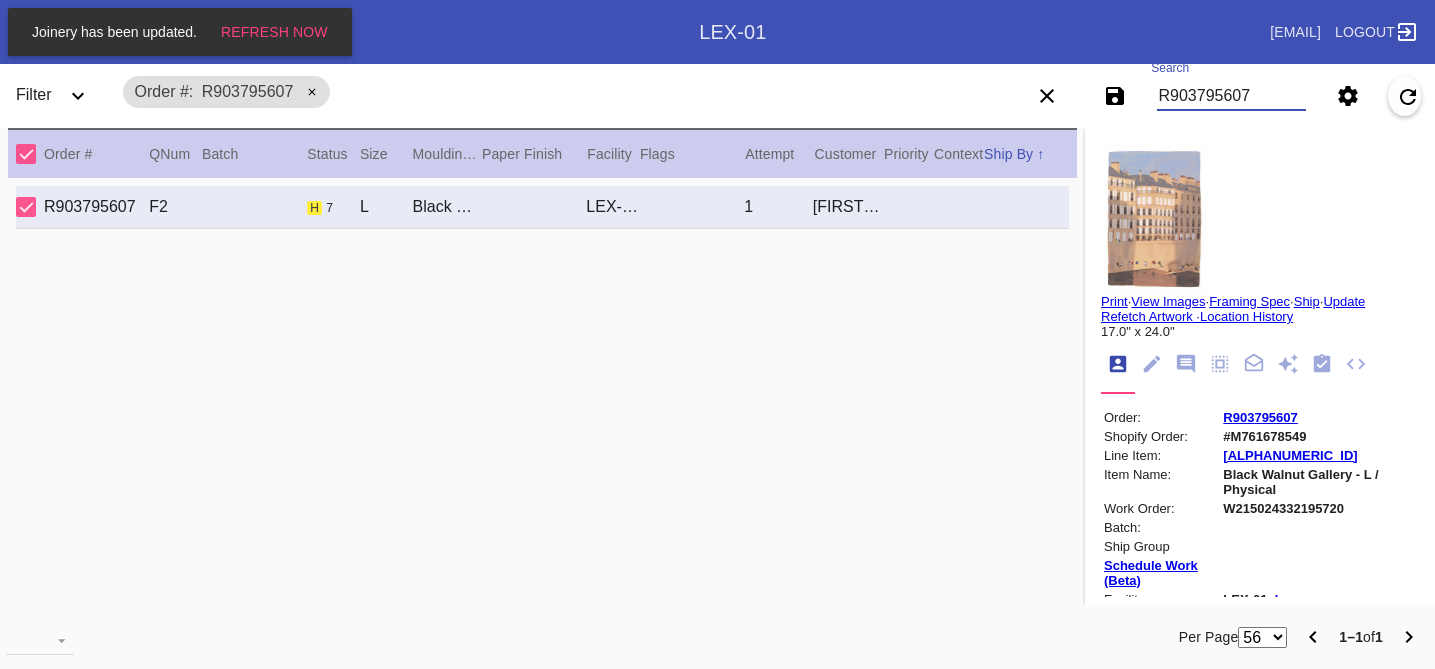 drag, startPoint x: 1264, startPoint y: 98, endPoint x: 1006, endPoint y: 54, distance: 261.72504 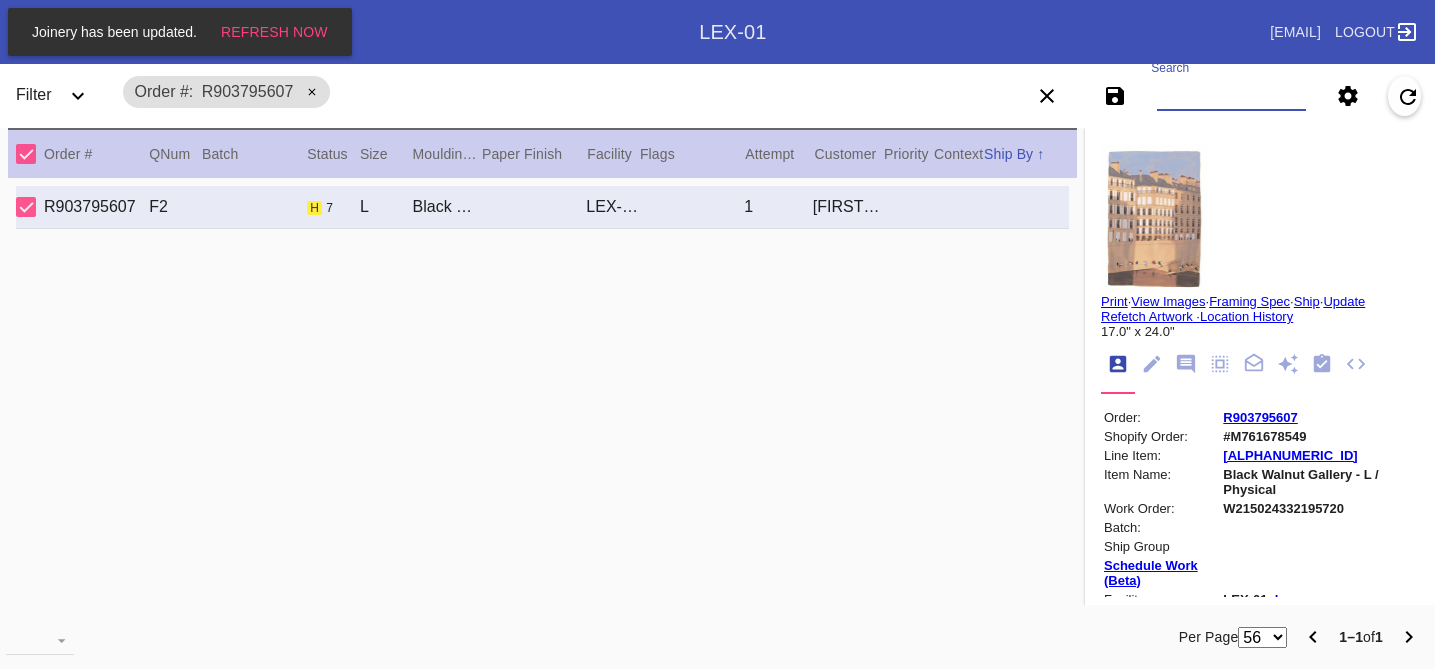 paste on "R398945510" 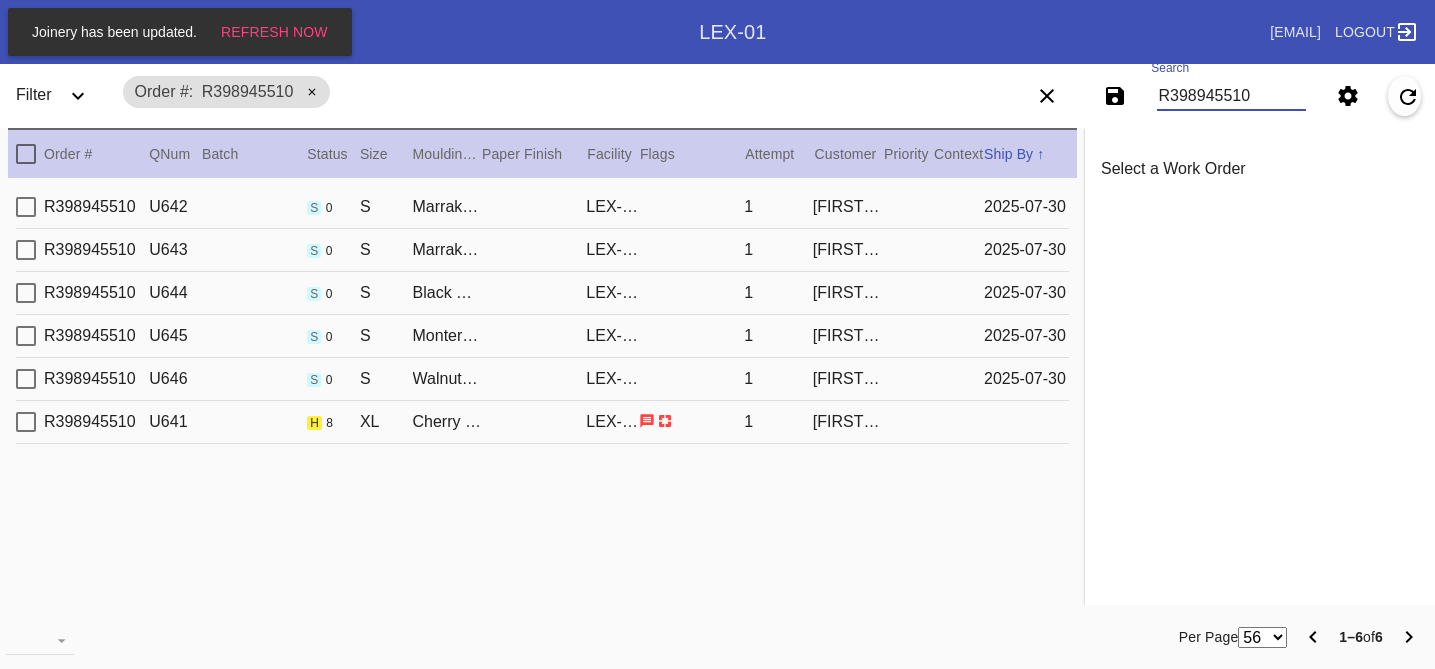 type on "R398945510" 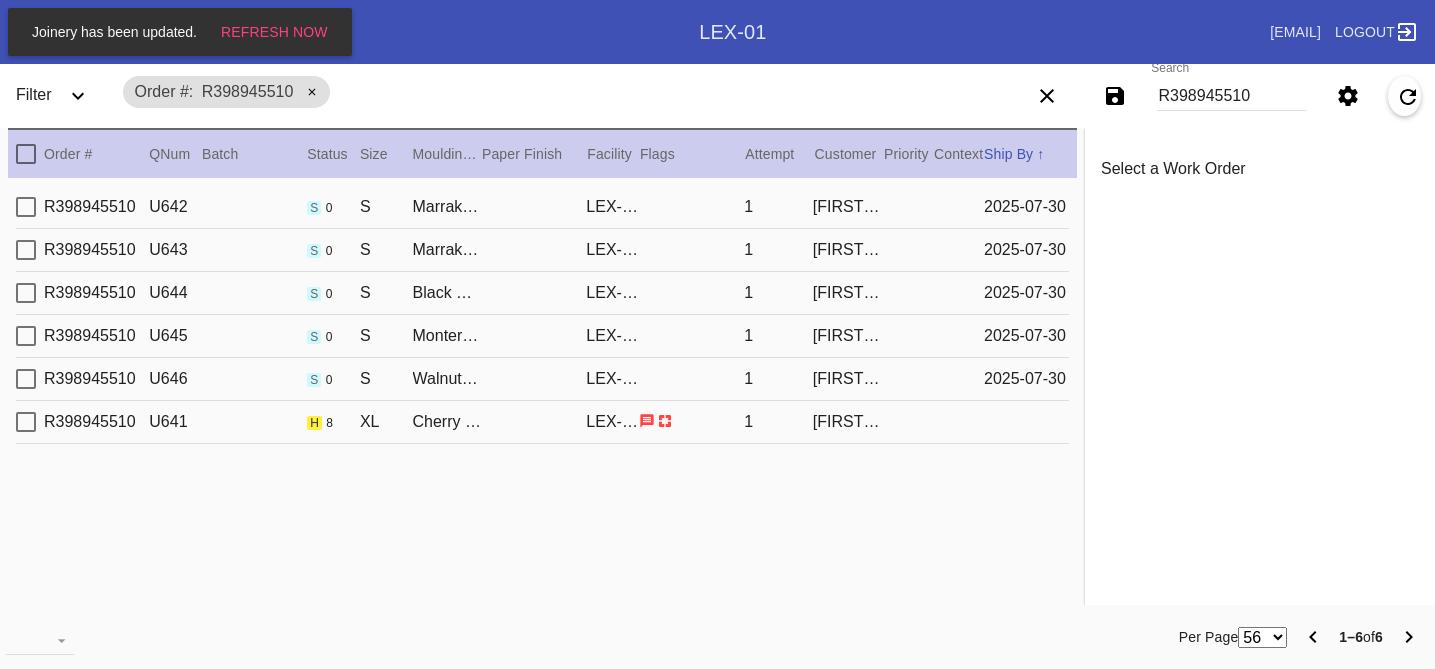 click on "[NUMBER] [NUMBER] h 8 XL Cherry (Gallery) / Dove White LEX-01 1 [FIRST] [LAST]" at bounding box center (542, 422) 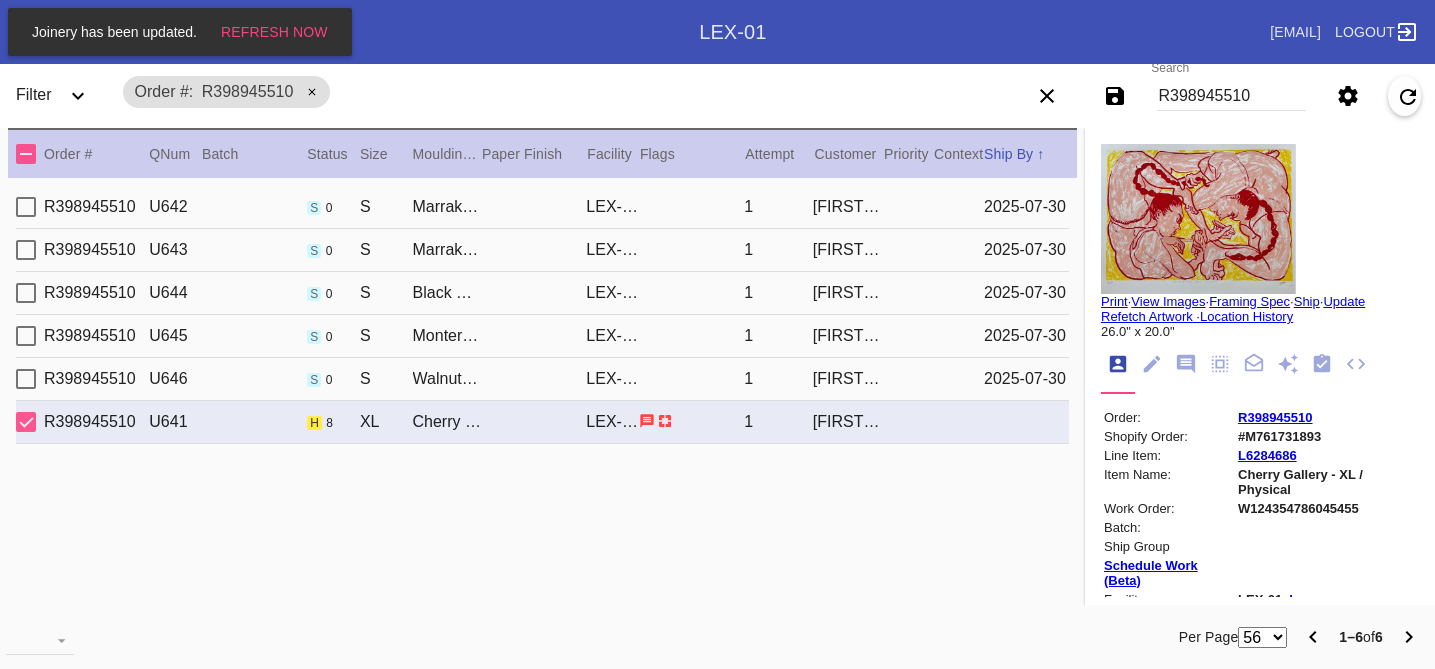 click at bounding box center [1198, 219] 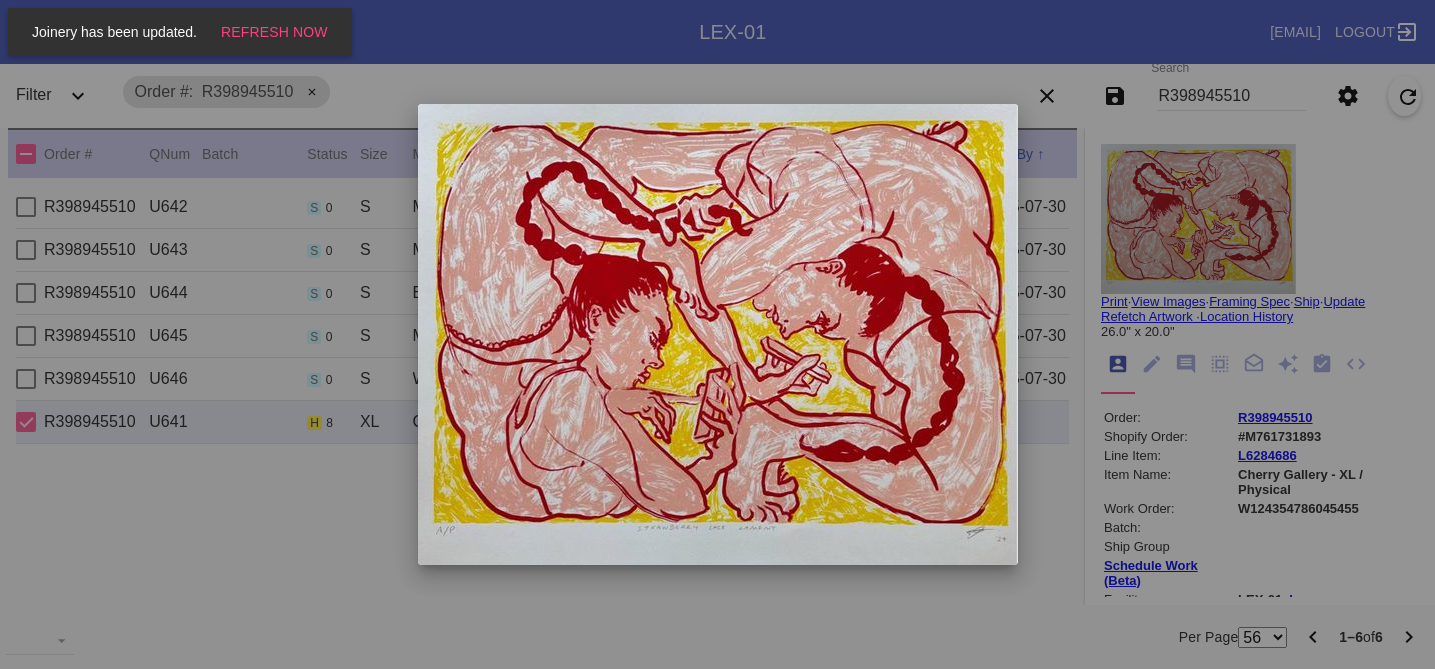 click at bounding box center [717, 334] 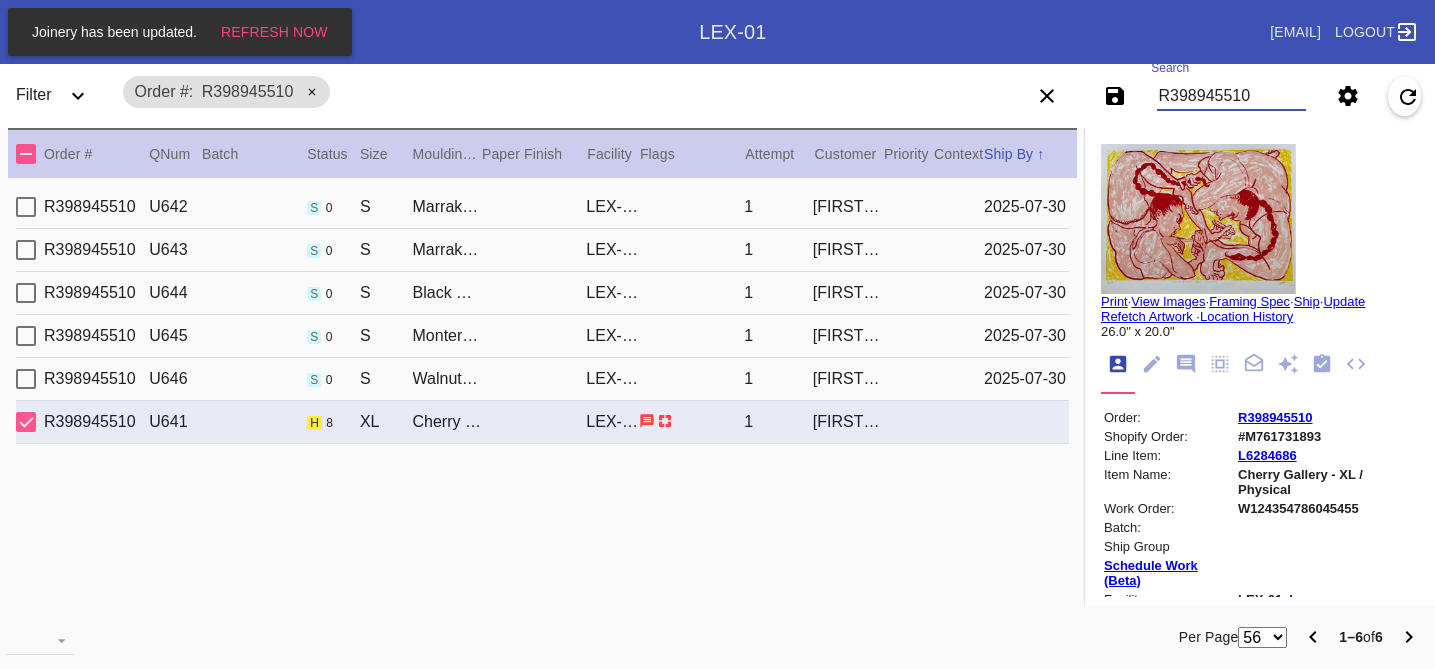 click on "example: o [ORDER_ID] (or o #[ORDER_ID])            example: Any Email or FB number, R*...            example: u [EMAIL] | u [USER_ID]           example: al [ORDER_ID]           example: op [ORDER_ID]           example: [EMAIL] | ro [EMAIL_FRAGMENT]           example: [EMAIL] | o [EMAIL_FRAGMENT]           example: p [PROMO_CODE]           example: mkp           Go to Gift Card" at bounding box center (717, 334) 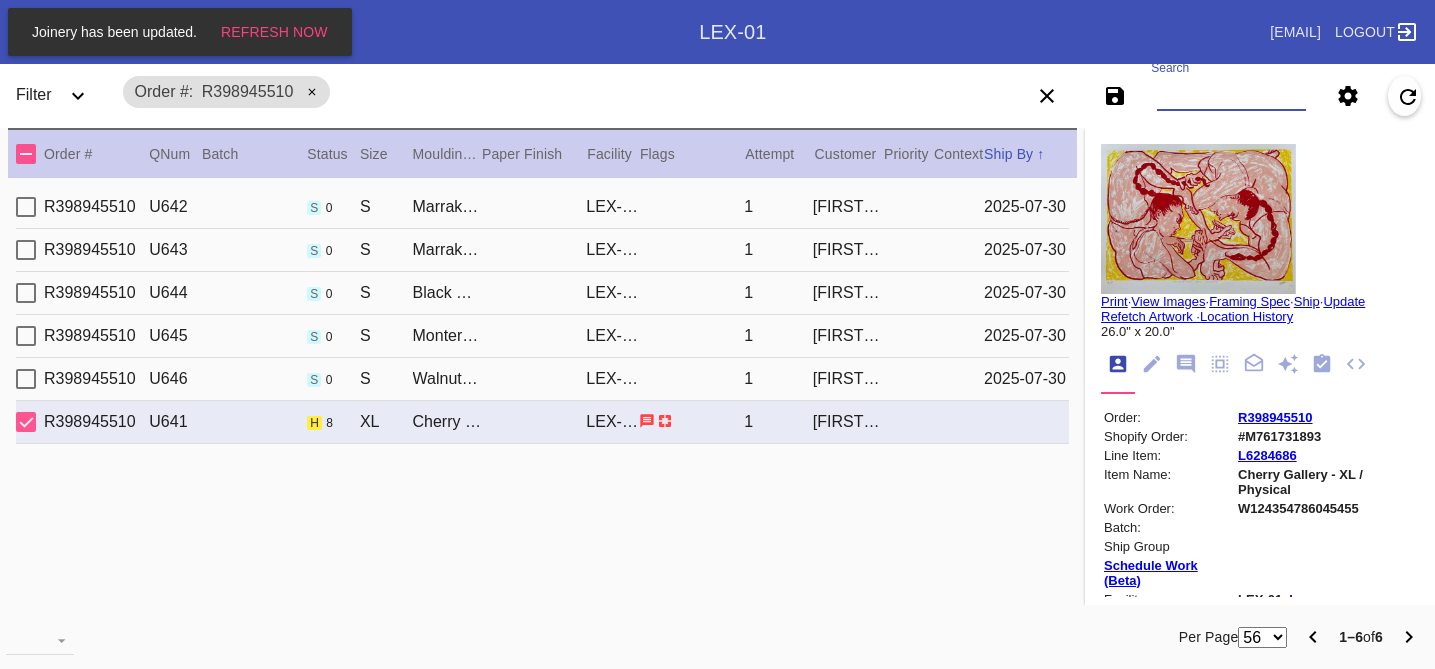 paste on "R573274454" 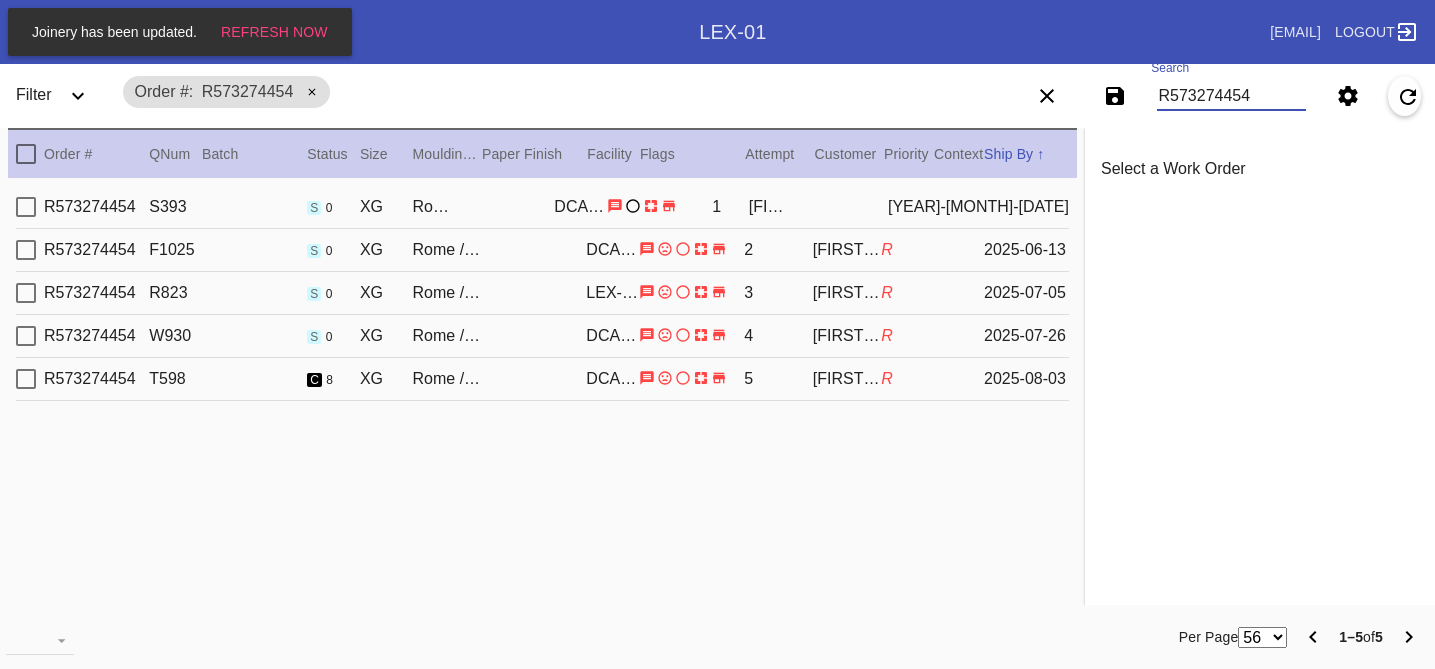 type on "R573274454" 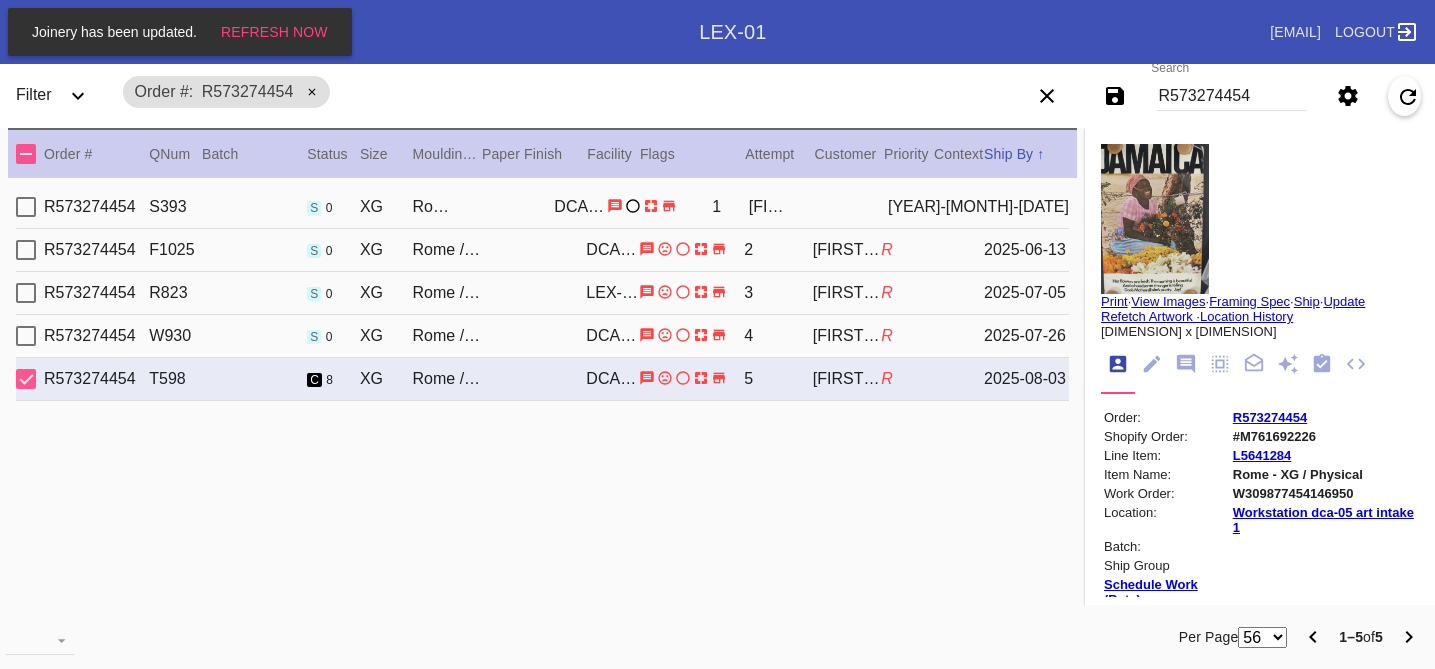 click at bounding box center [1155, 219] 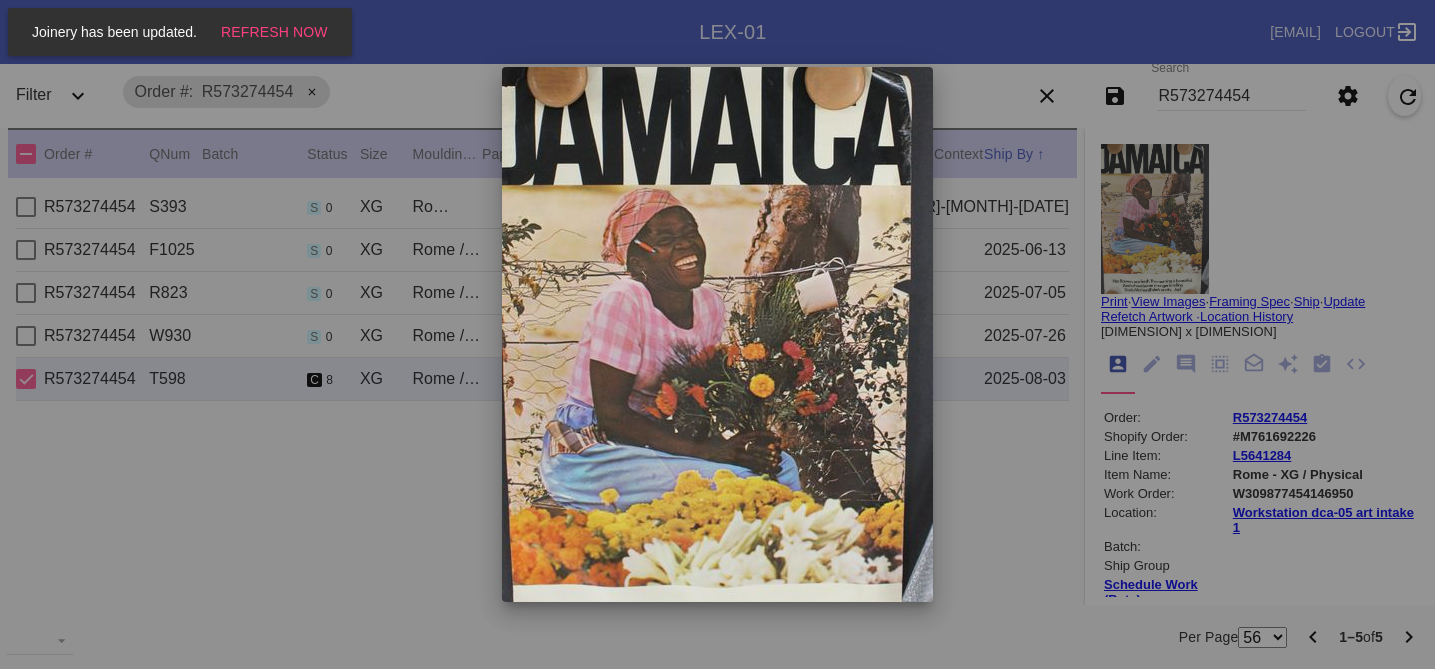 click at bounding box center [717, 334] 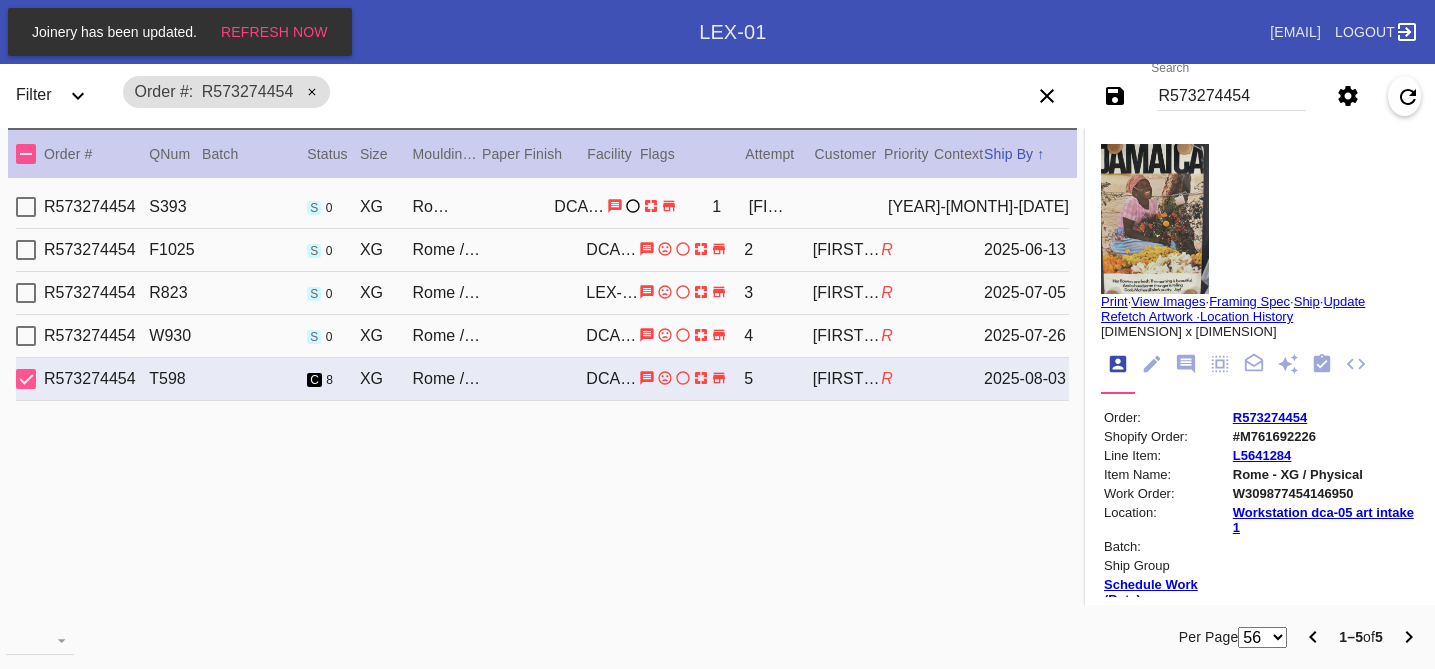 click on "[ORDER_ID] [ORDER_ID] [PRODUCT_CODE] [PRODUCT_NAME] [CUSTOMER_NAME]
R
[YYYY]-[MM]-[DD]" at bounding box center (542, 336) 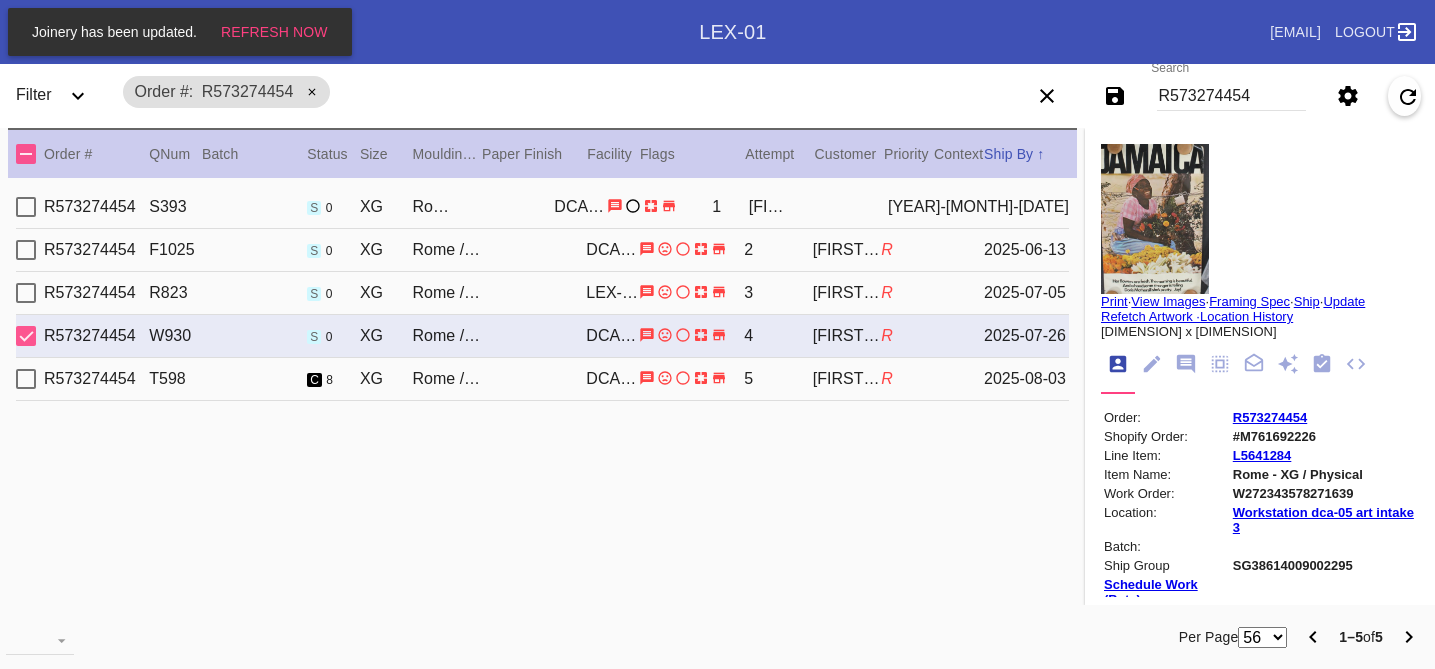 click on "R" at bounding box center [907, 379] 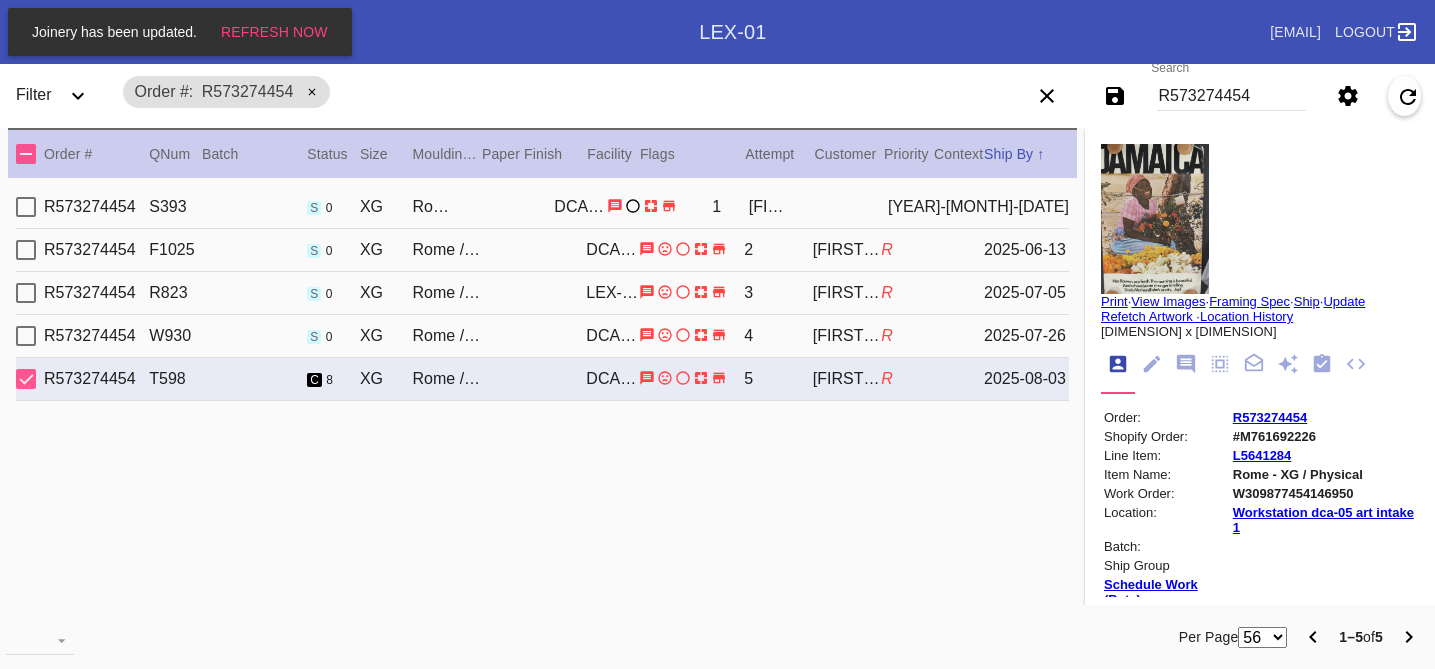 click at bounding box center [1155, 219] 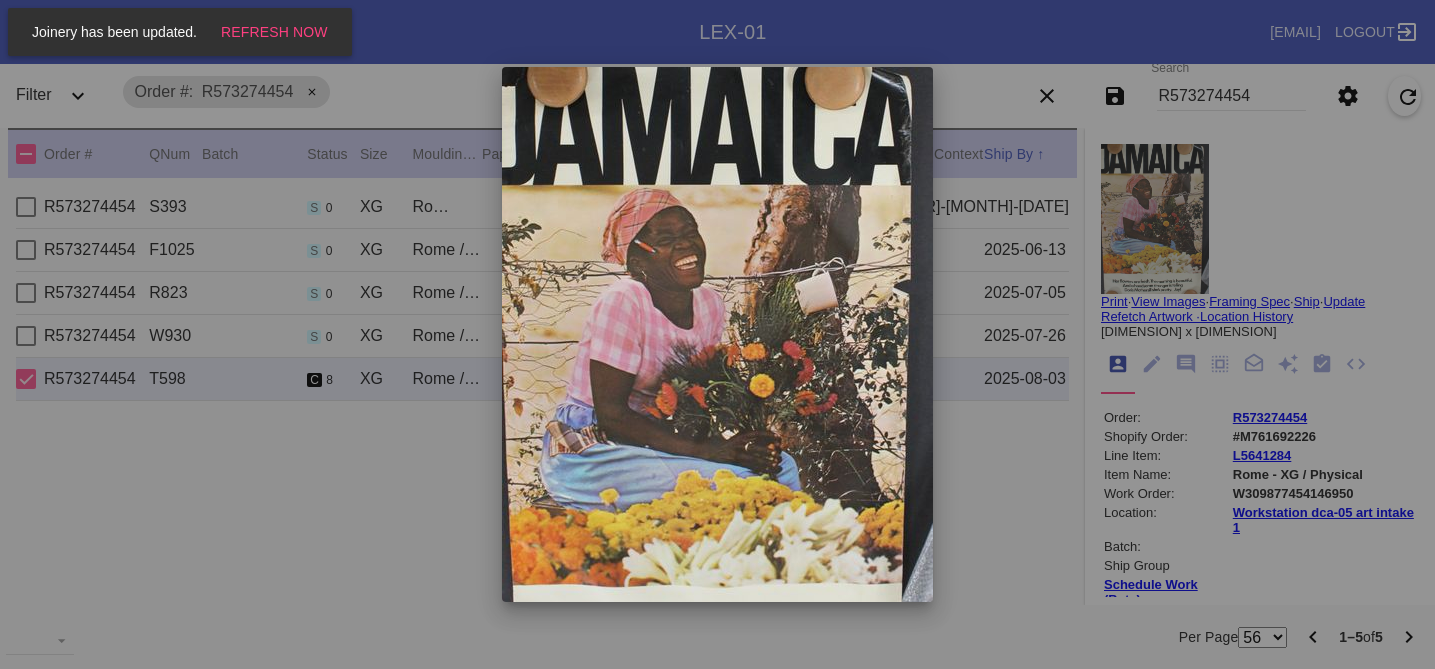 click at bounding box center (717, 334) 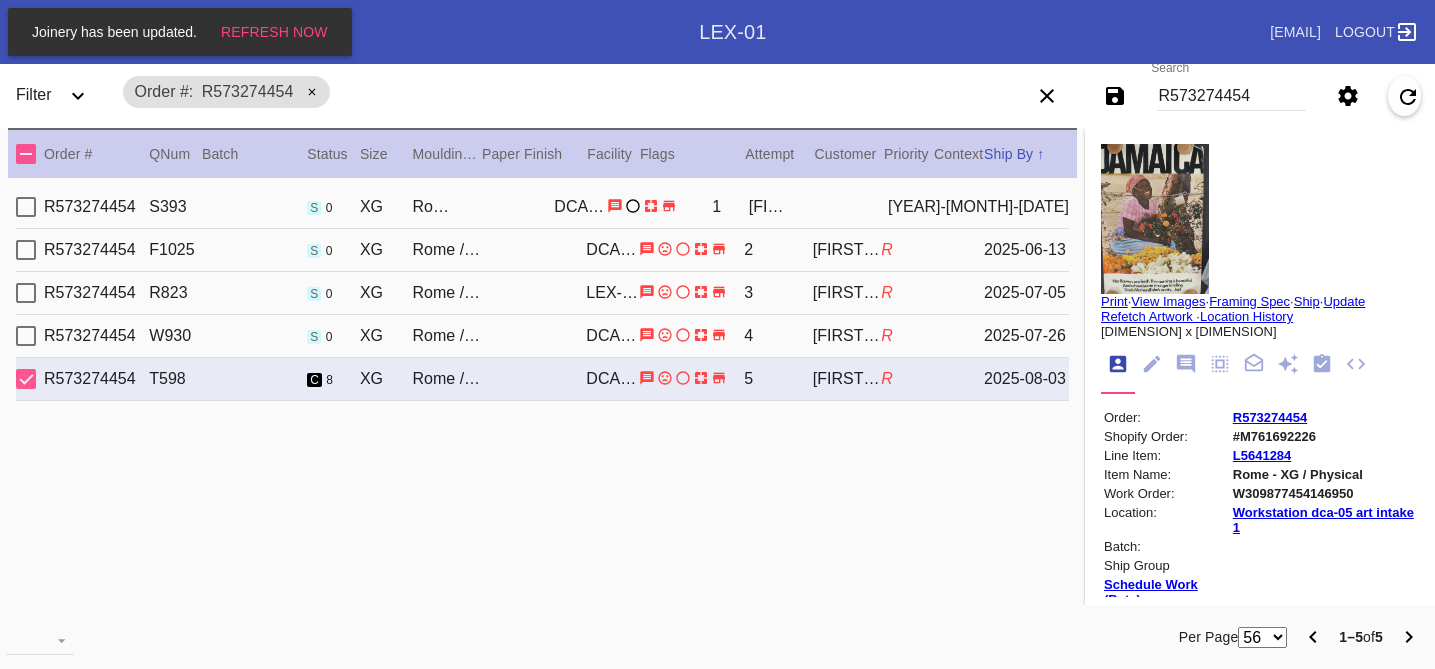 click at bounding box center [1155, 219] 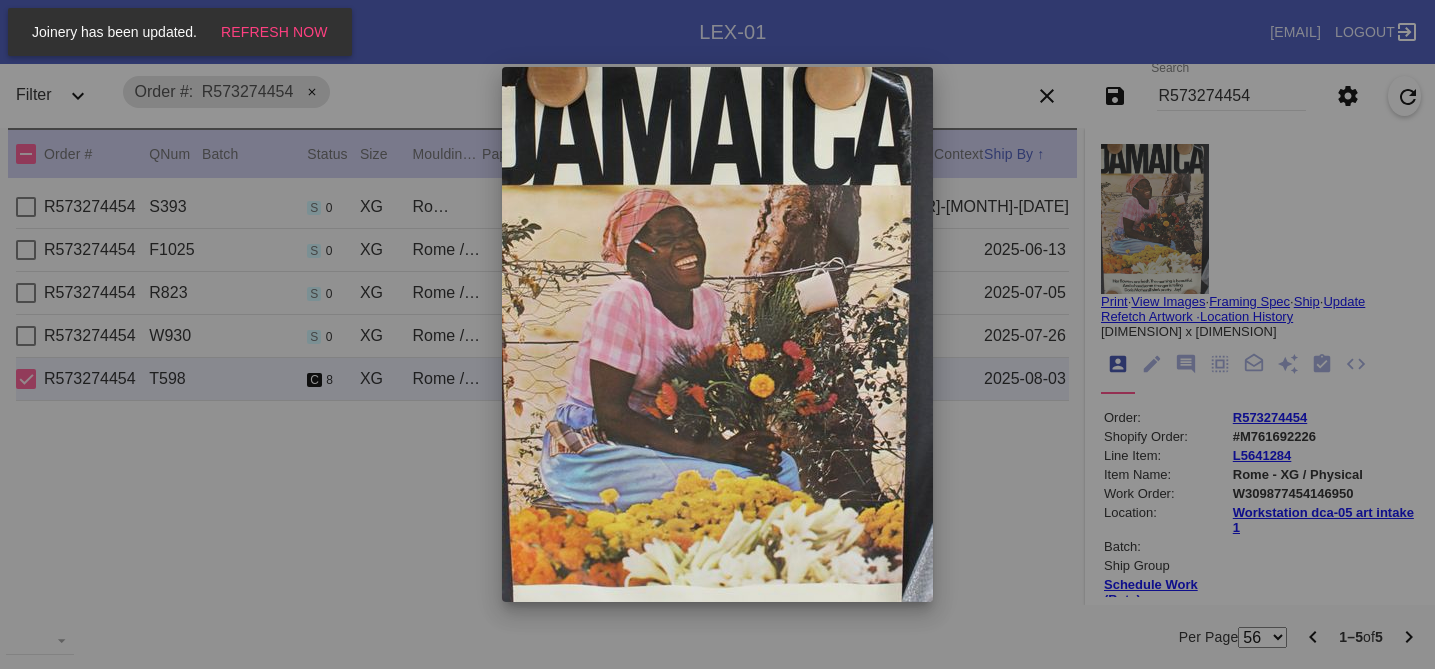 click at bounding box center [717, 334] 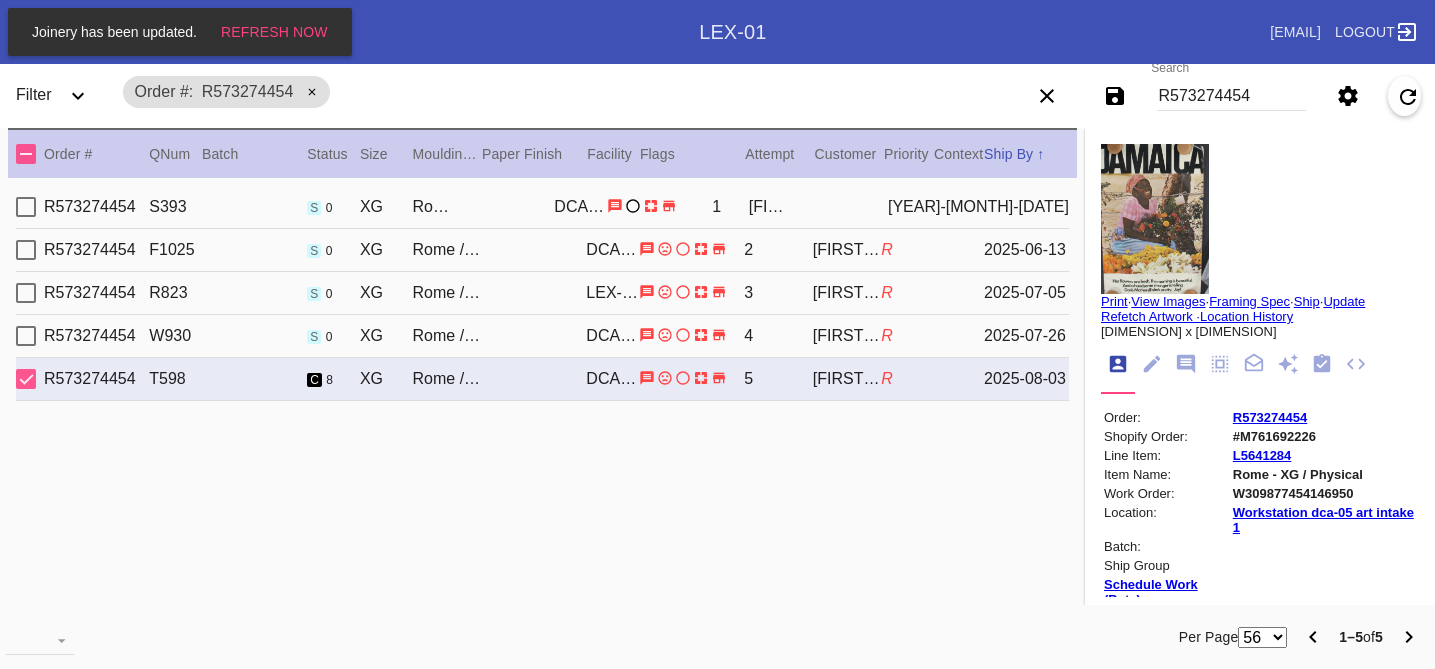 click on "View Images" at bounding box center [1168, 301] 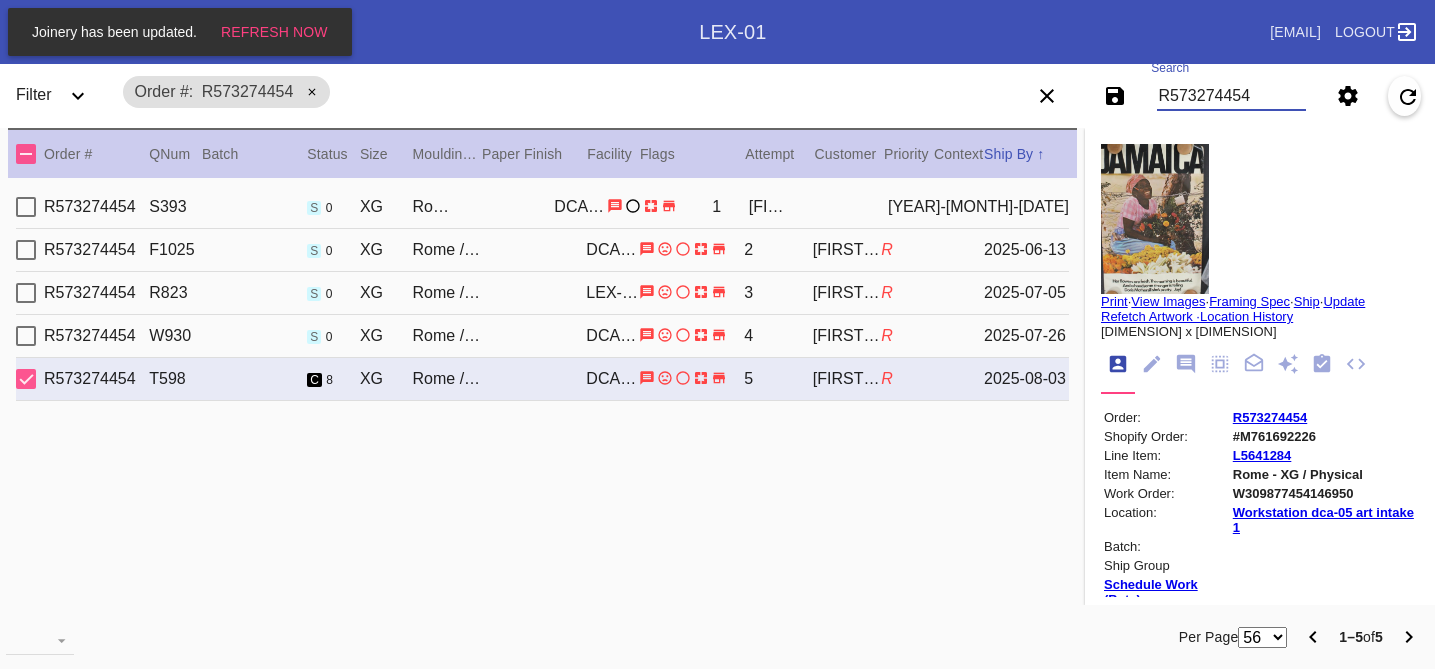 drag, startPoint x: 1265, startPoint y: 96, endPoint x: 1038, endPoint y: 49, distance: 231.81458 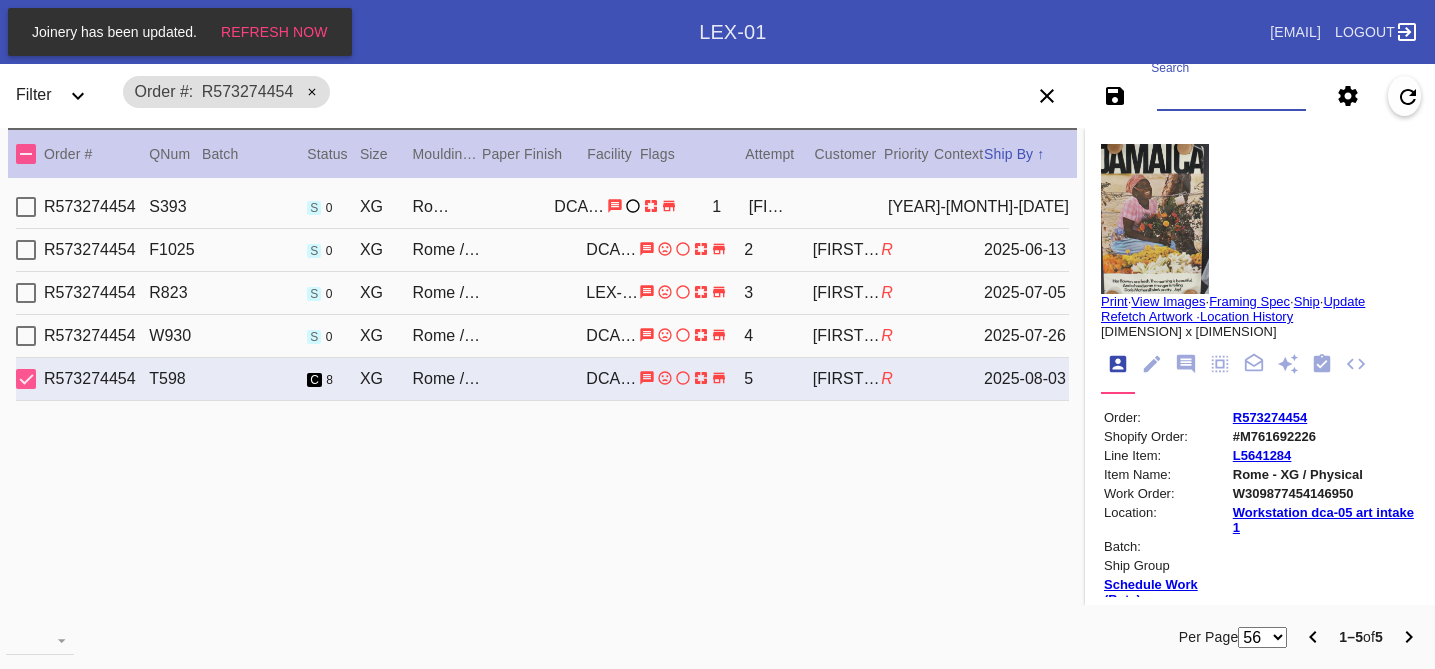 paste on "R982365981" 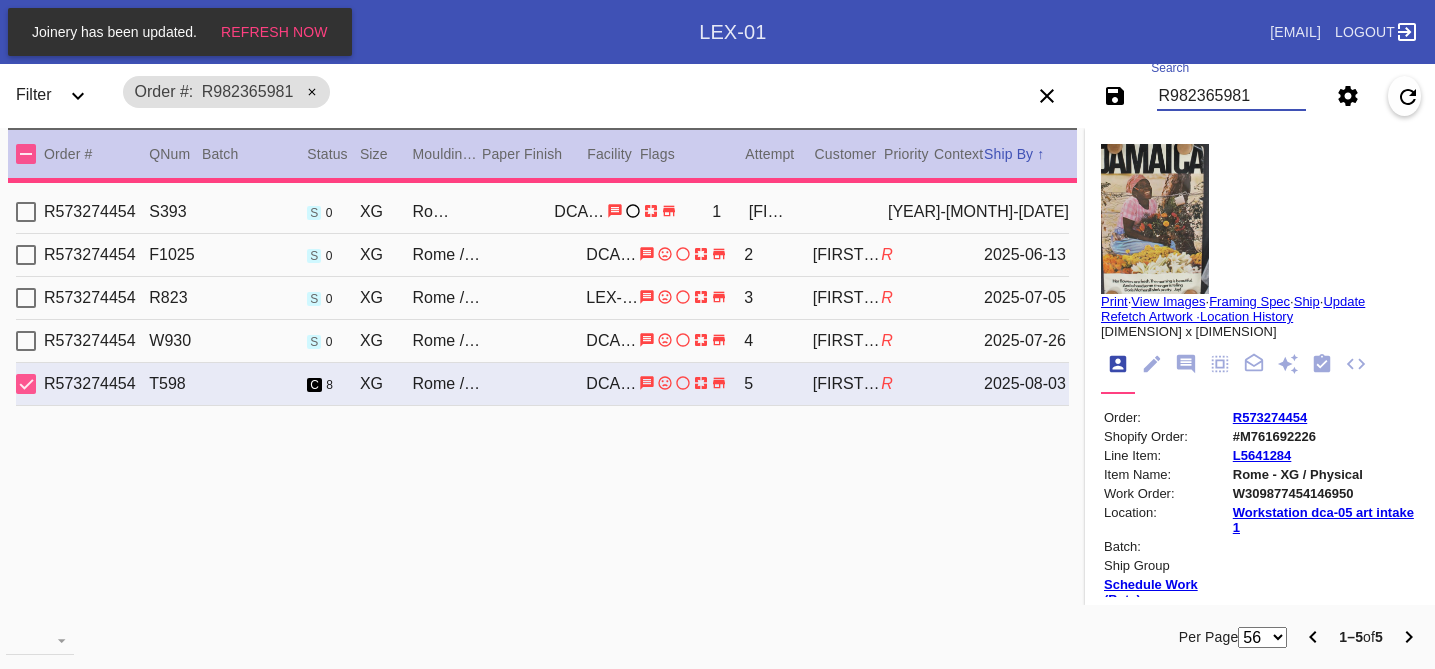 type on "0.0" 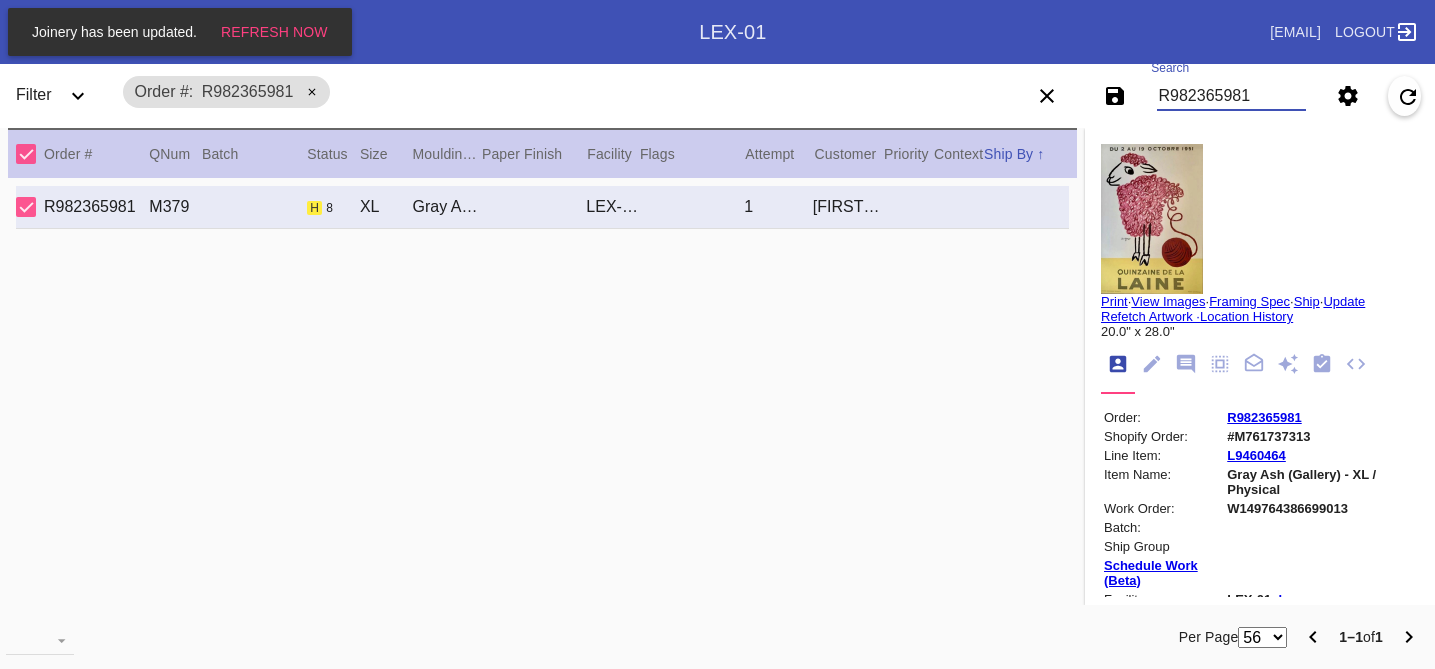 type on "R982365981" 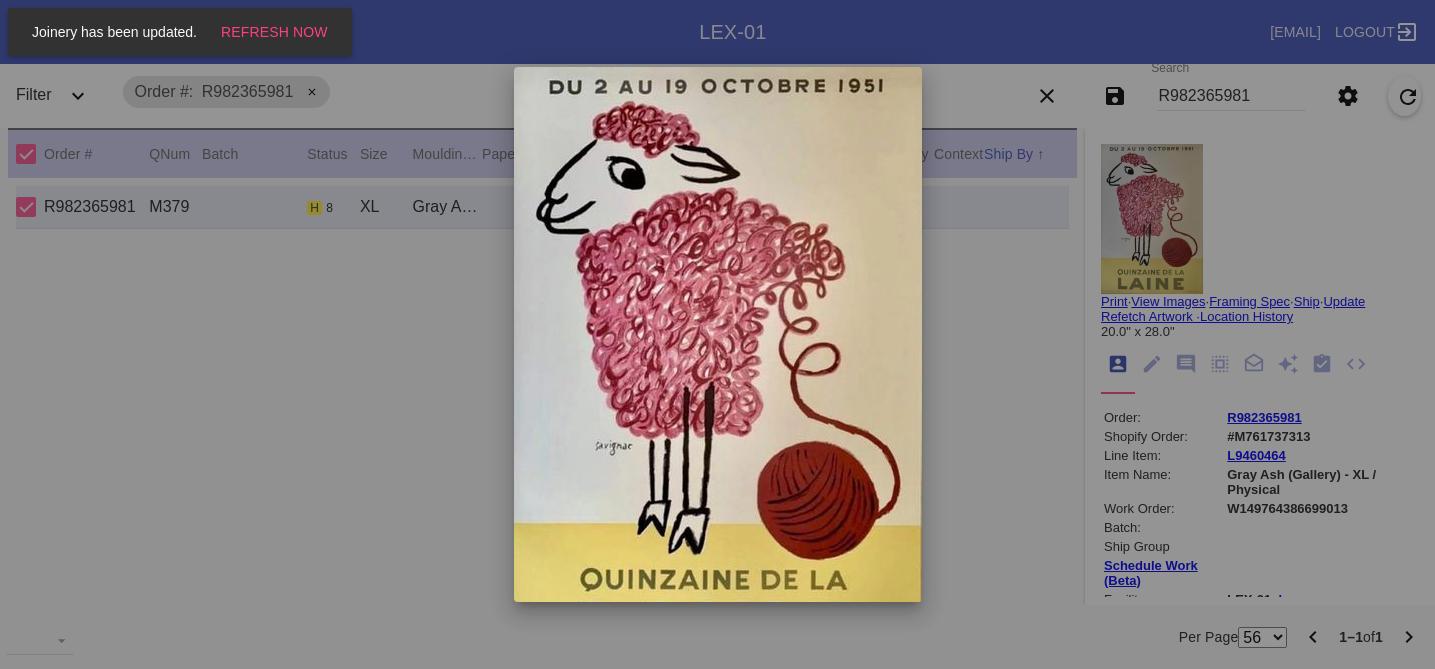 click at bounding box center [717, 334] 